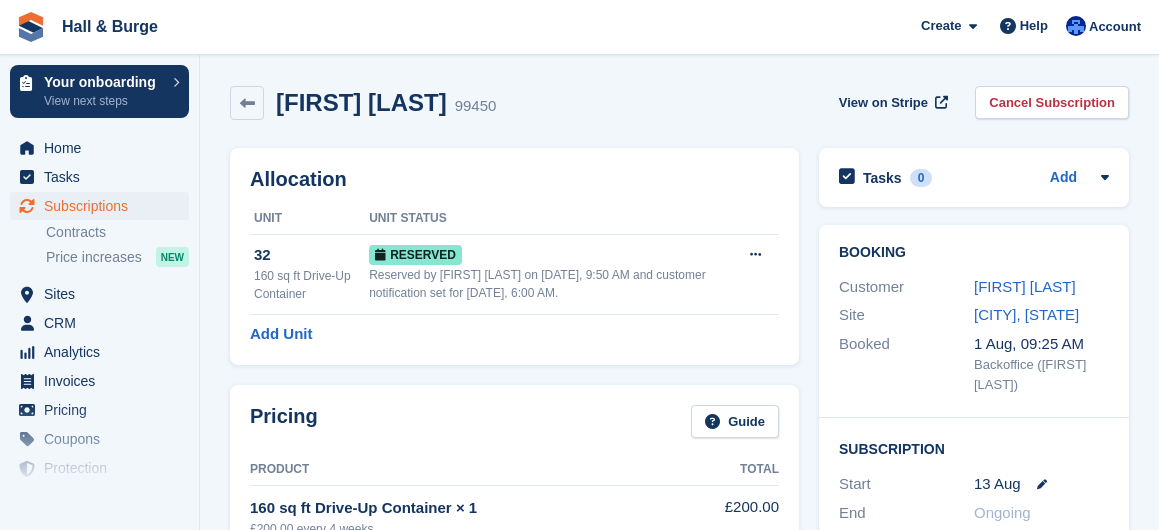 scroll, scrollTop: 0, scrollLeft: 0, axis: both 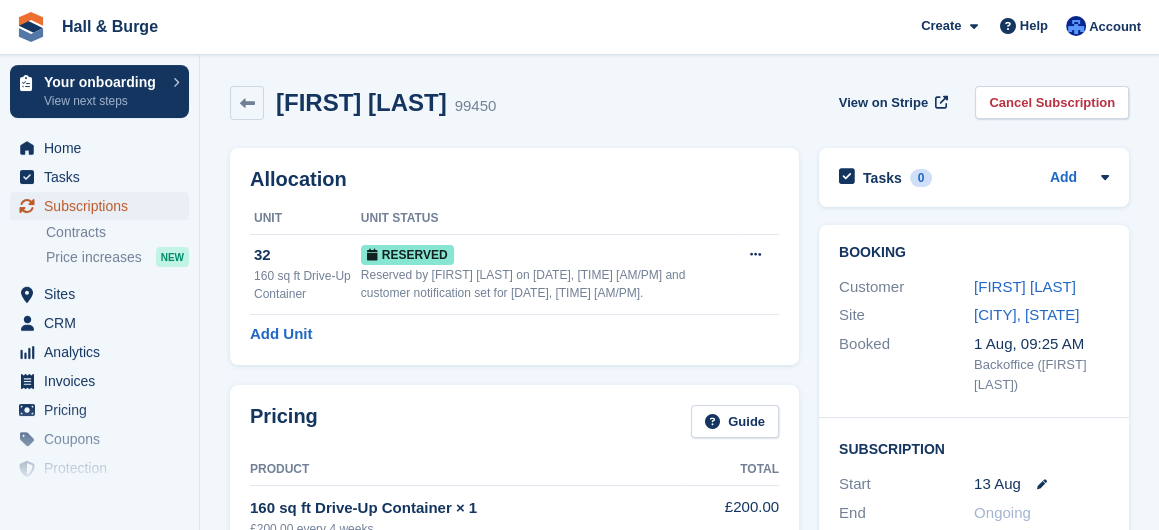 click on "Subscriptions" at bounding box center [104, 206] 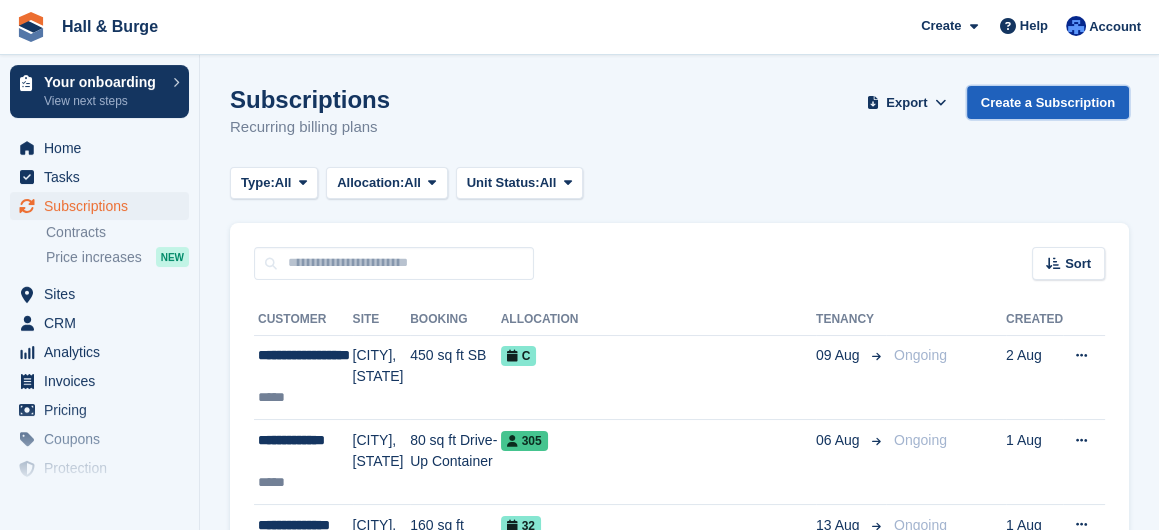 click on "Create a Subscription" at bounding box center [1048, 102] 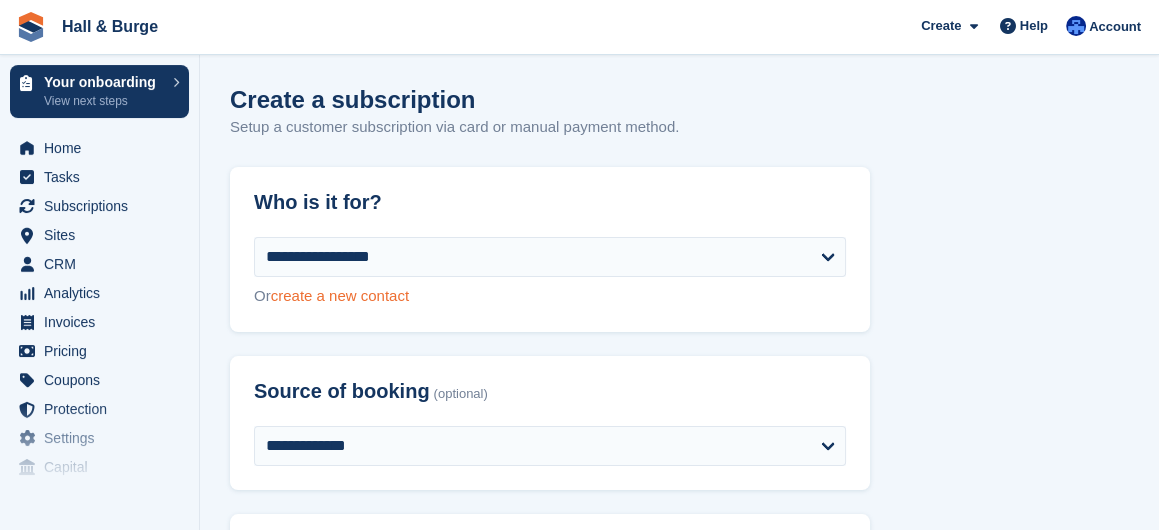 click on "create a new contact" at bounding box center [340, 295] 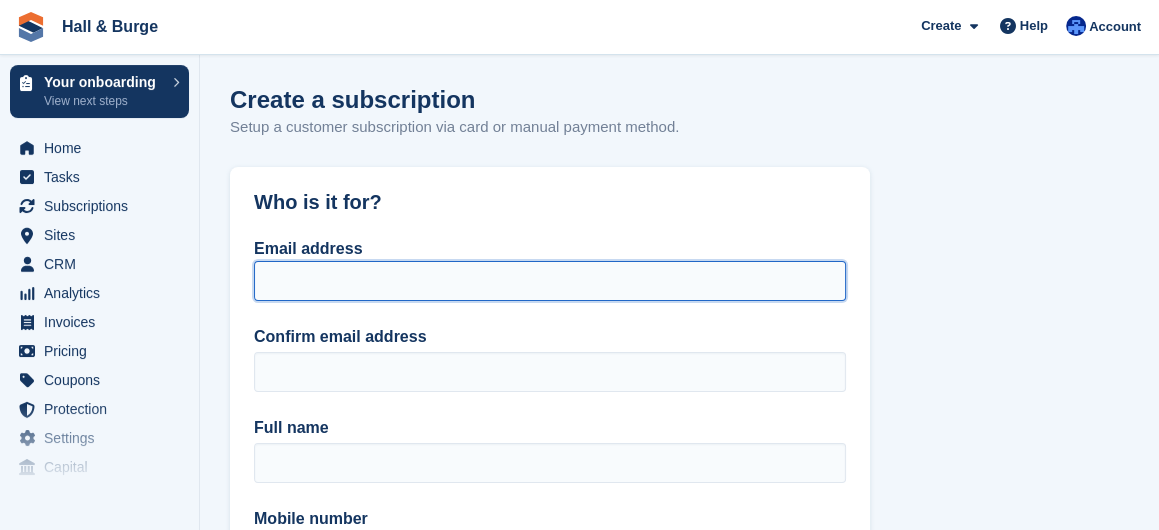 click on "Email address" at bounding box center (550, 281) 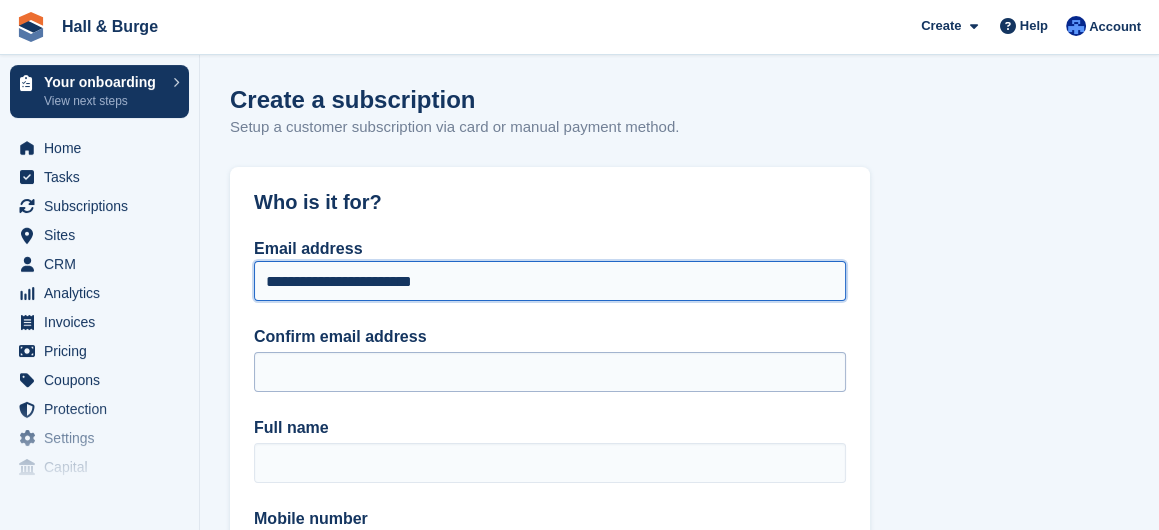 type on "**********" 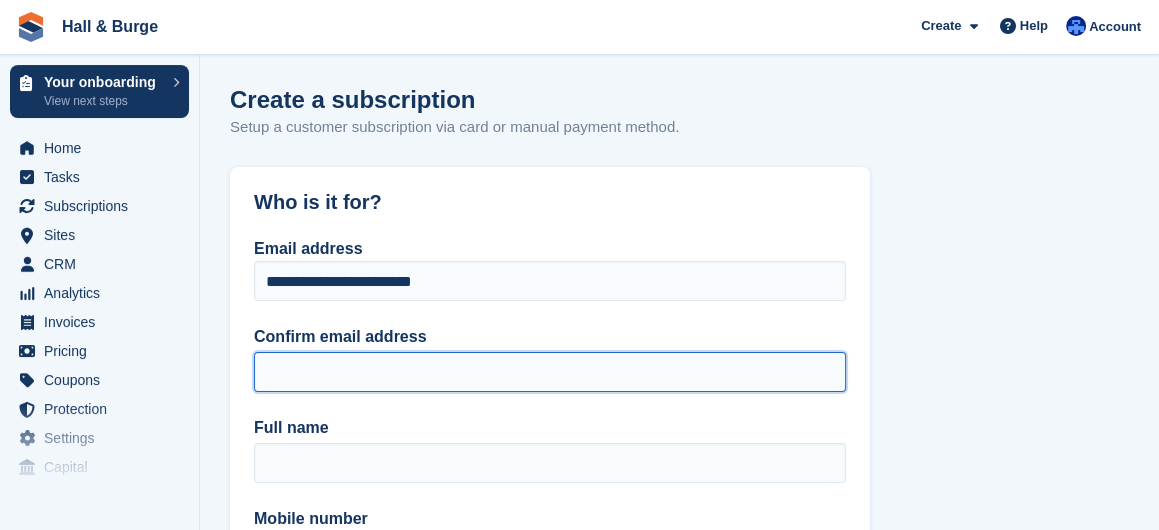 click on "Confirm email address" at bounding box center (550, 372) 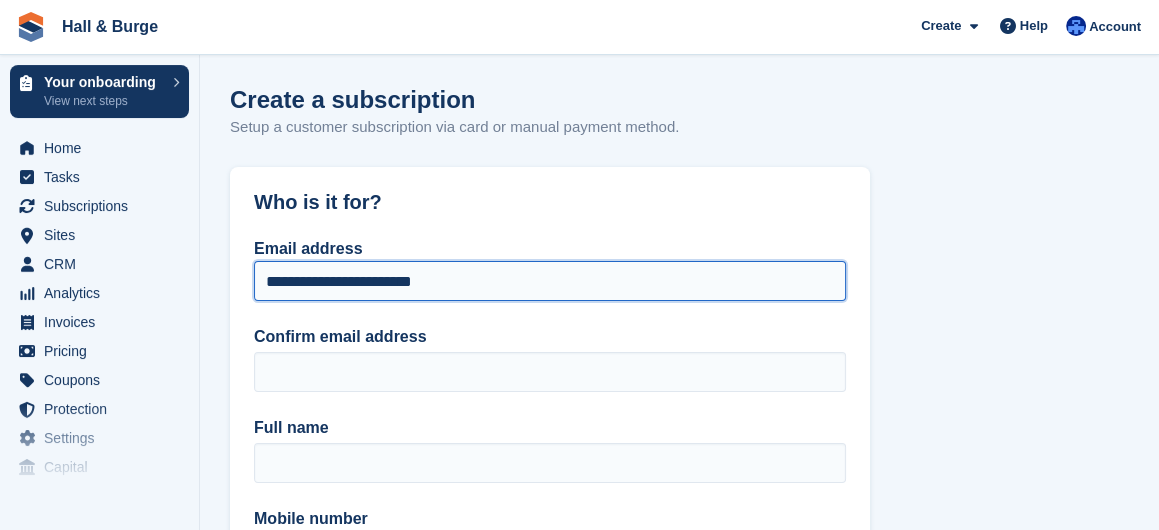 click on "**********" at bounding box center [550, 281] 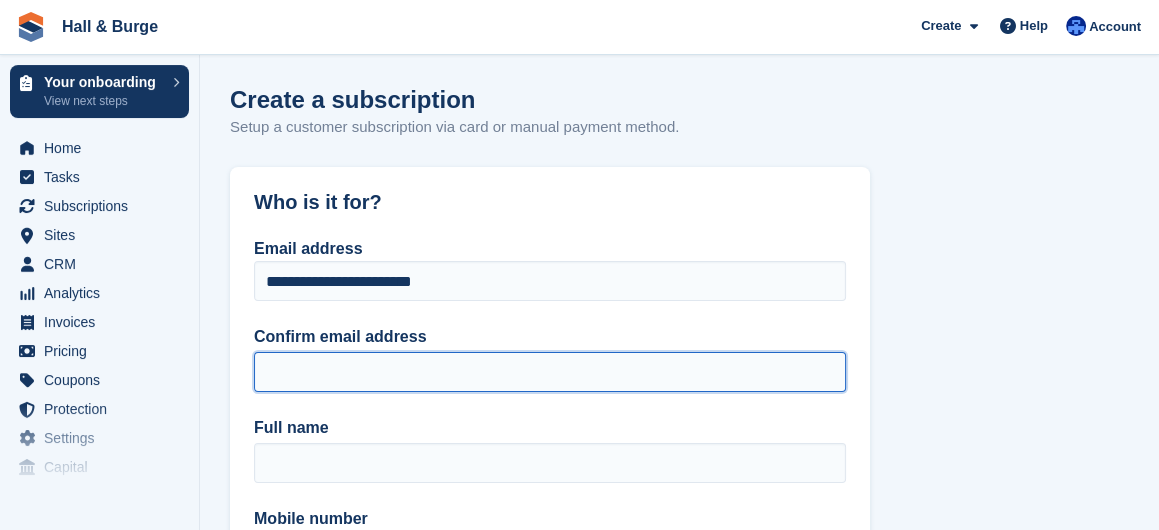 click on "Confirm email address" at bounding box center [550, 372] 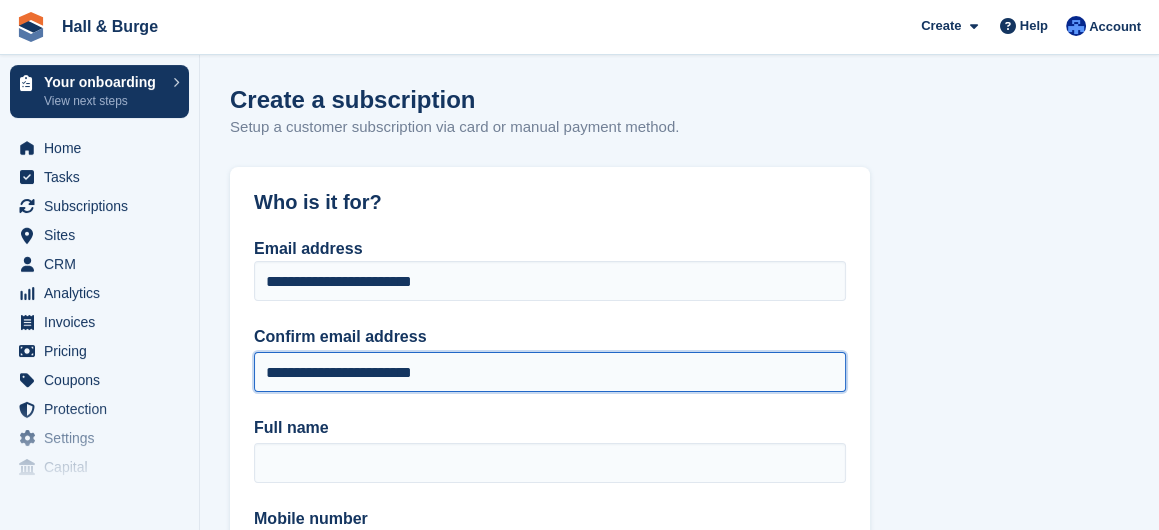 type on "**********" 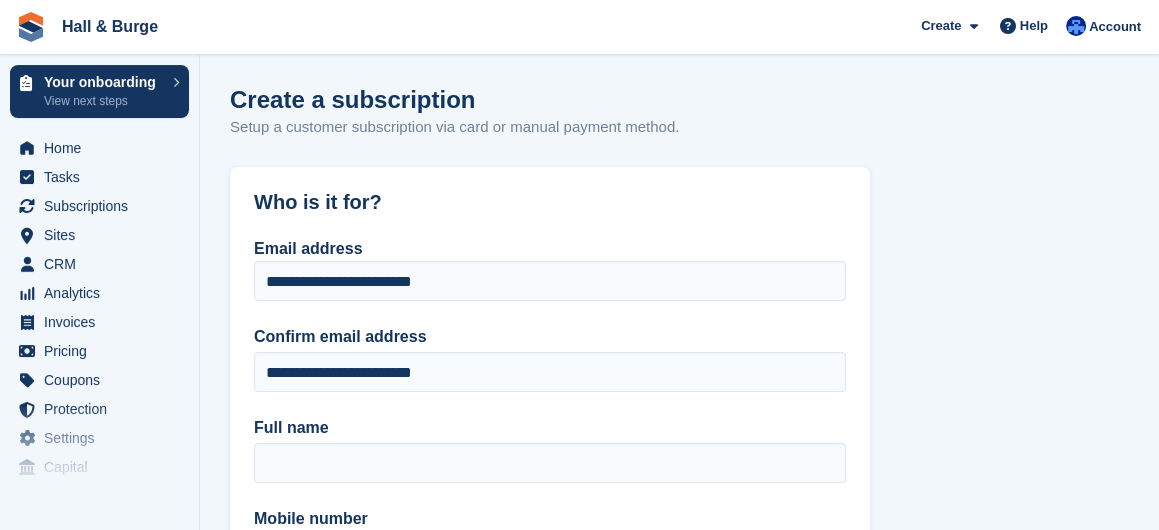 click on "Full name" at bounding box center [550, 428] 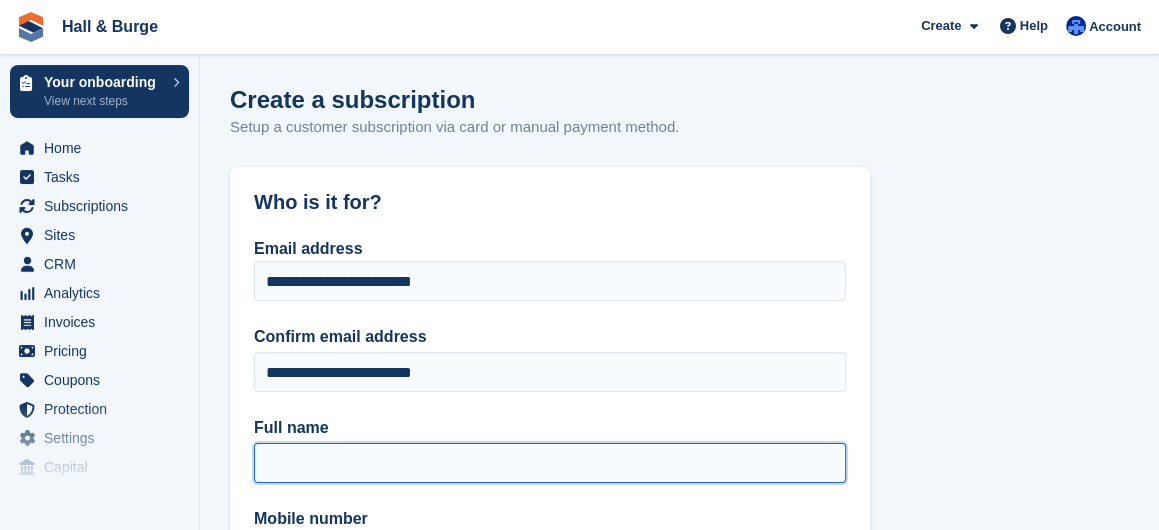 click on "Full name" at bounding box center [550, 463] 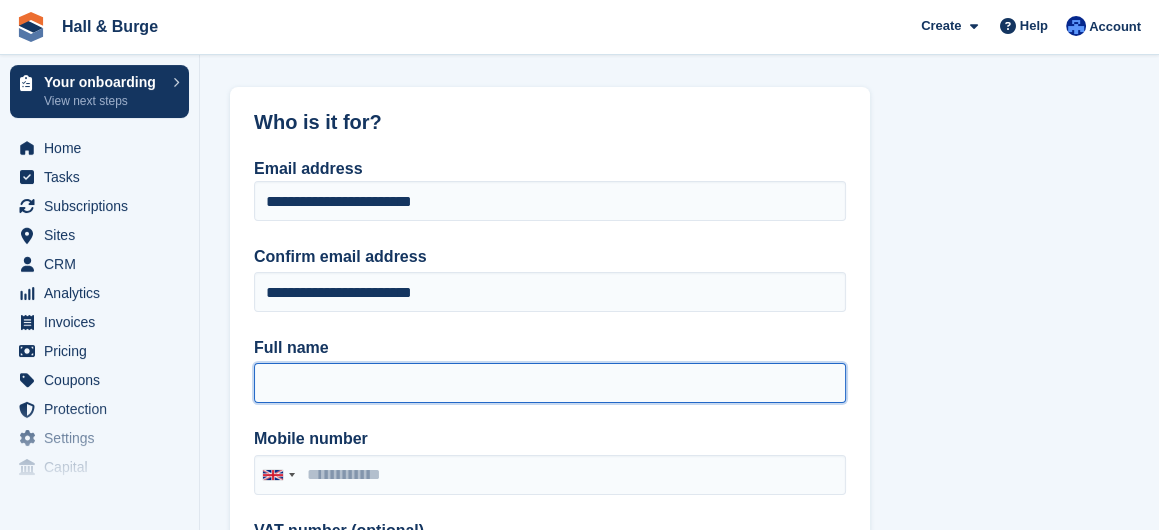 scroll, scrollTop: 160, scrollLeft: 0, axis: vertical 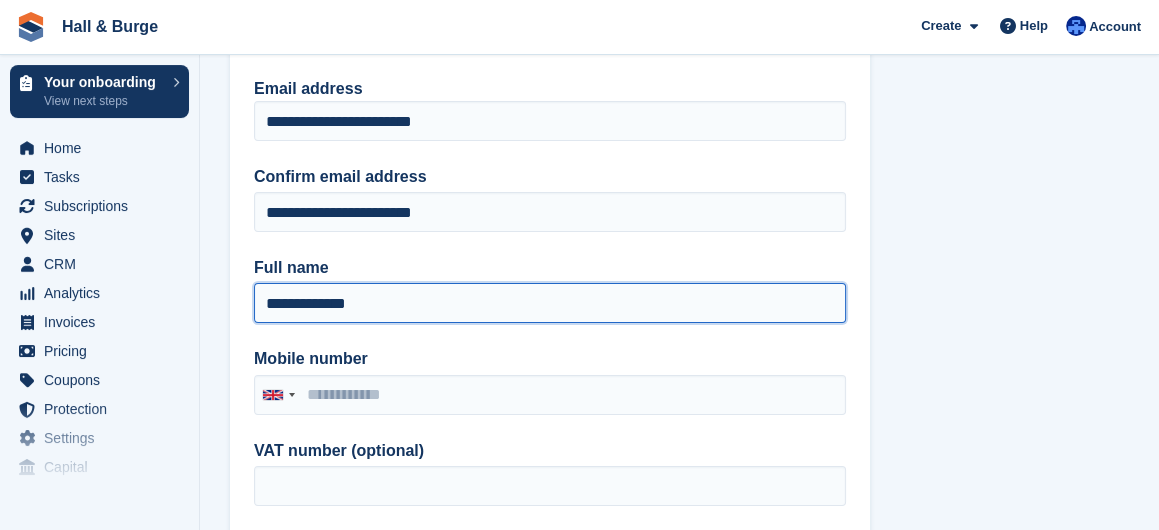 type on "**********" 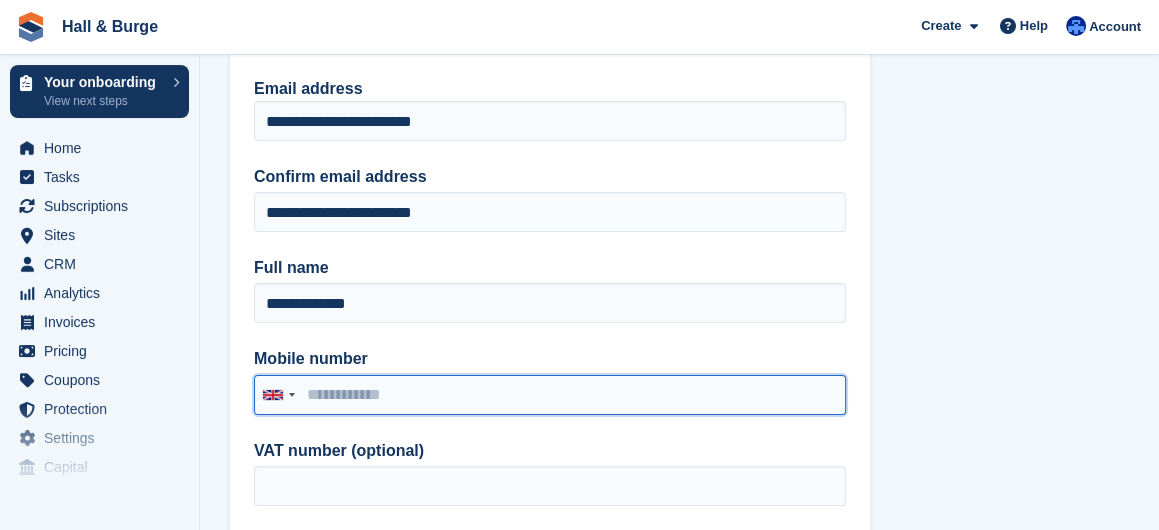 click on "Mobile number" at bounding box center (550, 395) 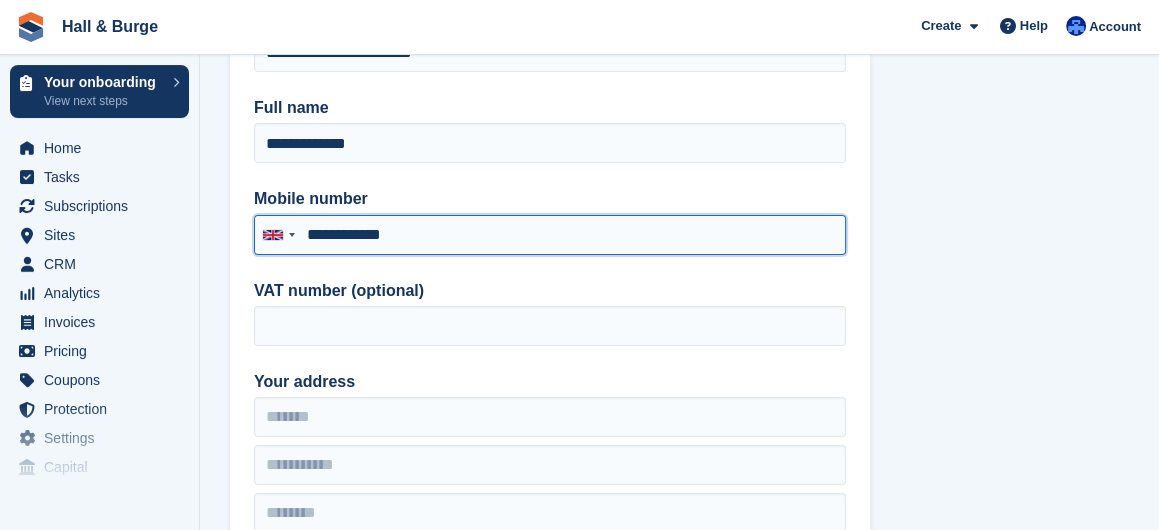 scroll, scrollTop: 400, scrollLeft: 0, axis: vertical 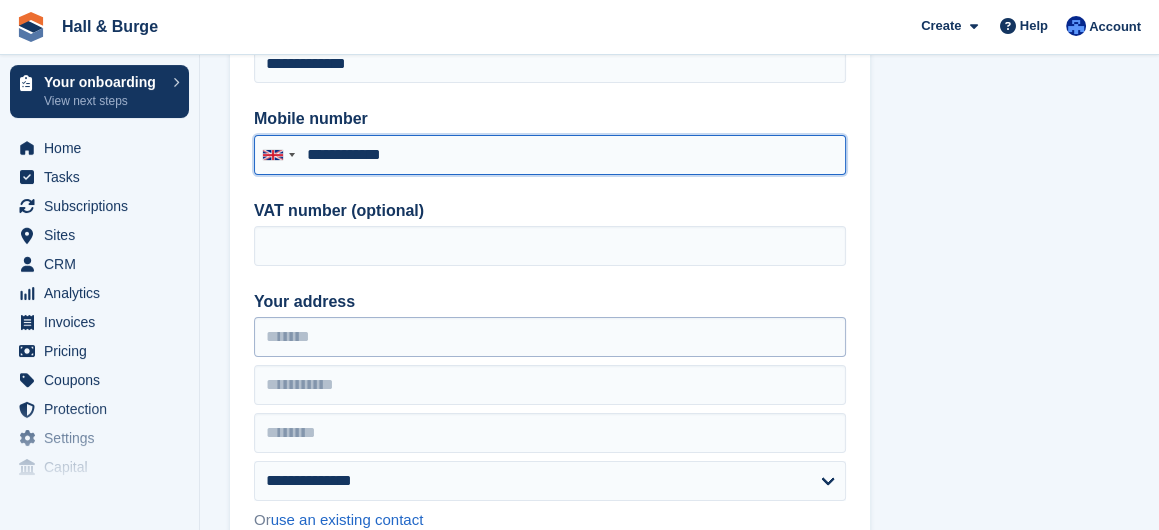 type on "**********" 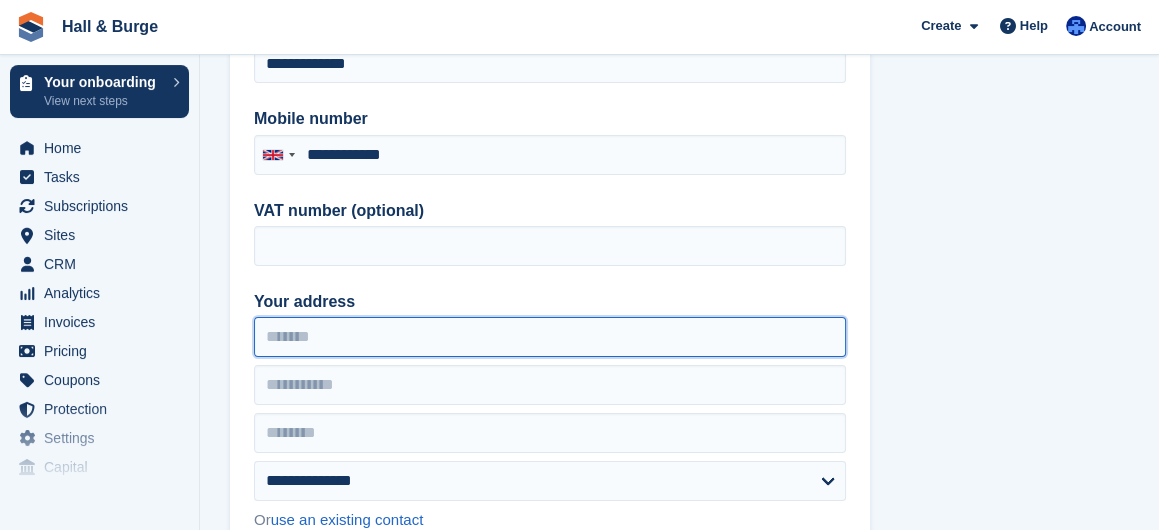 click on "Your address" at bounding box center [550, 337] 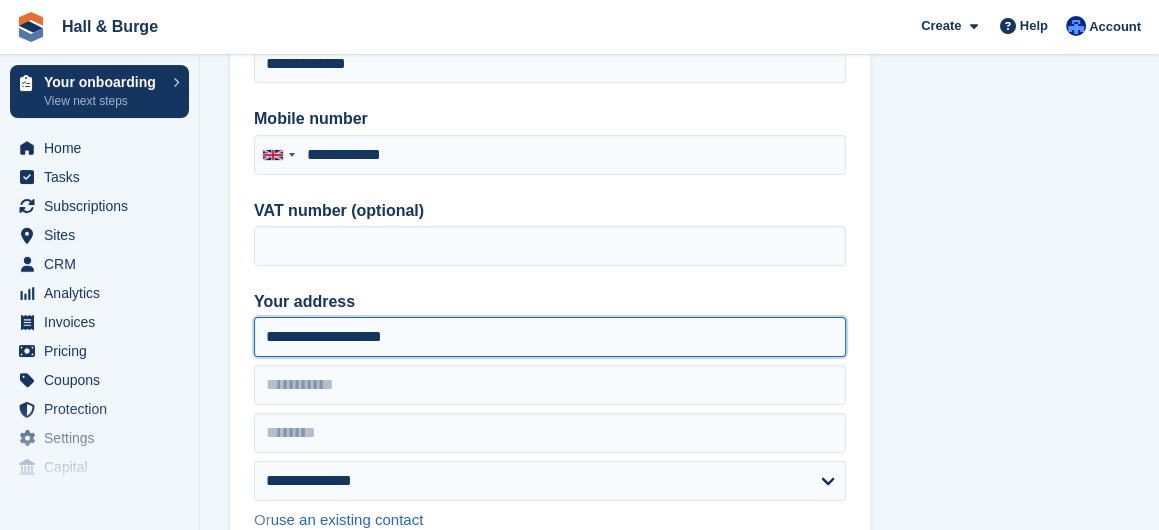 type on "**********" 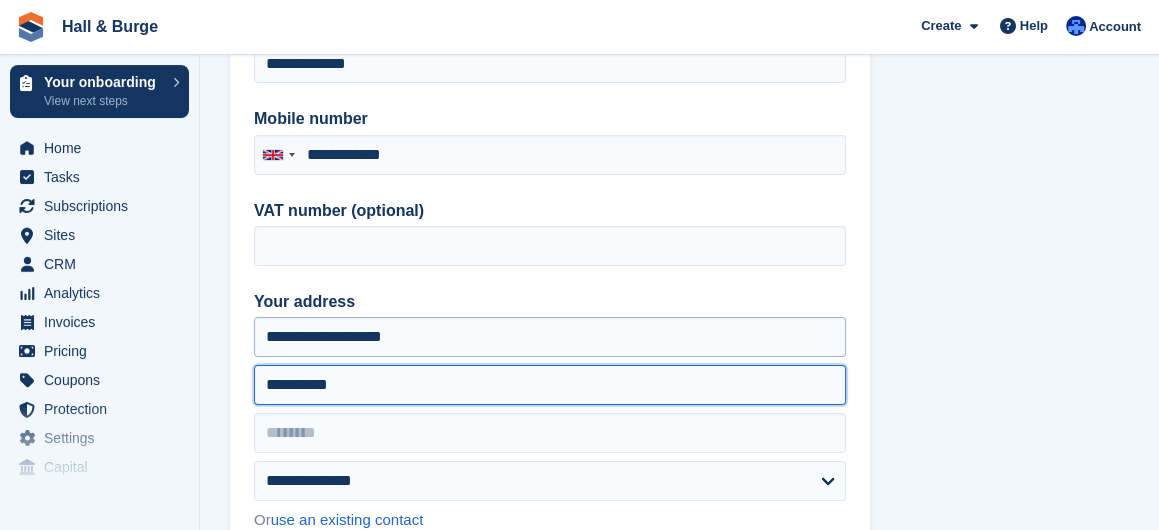 type on "**********" 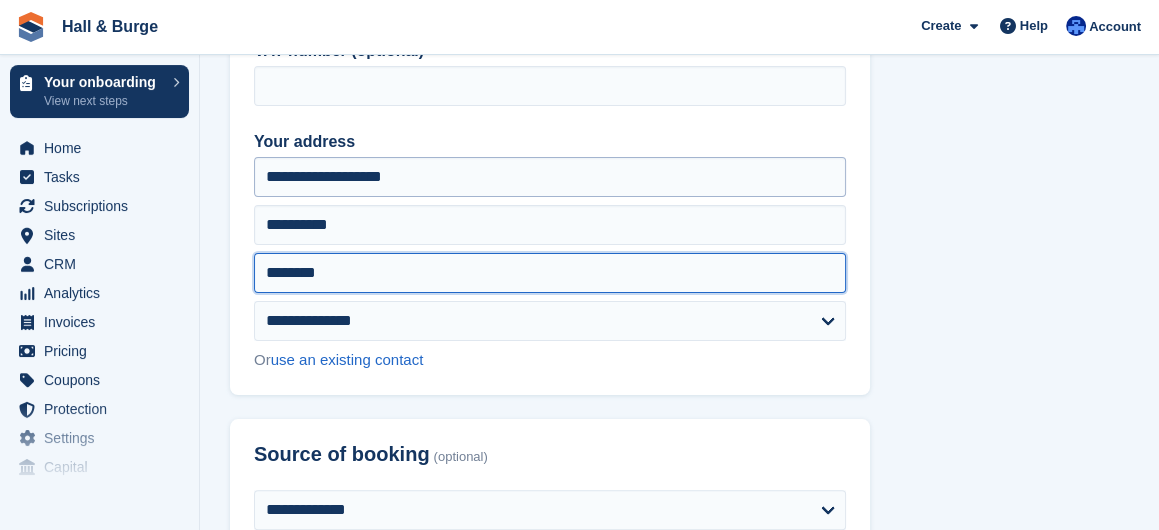 scroll, scrollTop: 640, scrollLeft: 0, axis: vertical 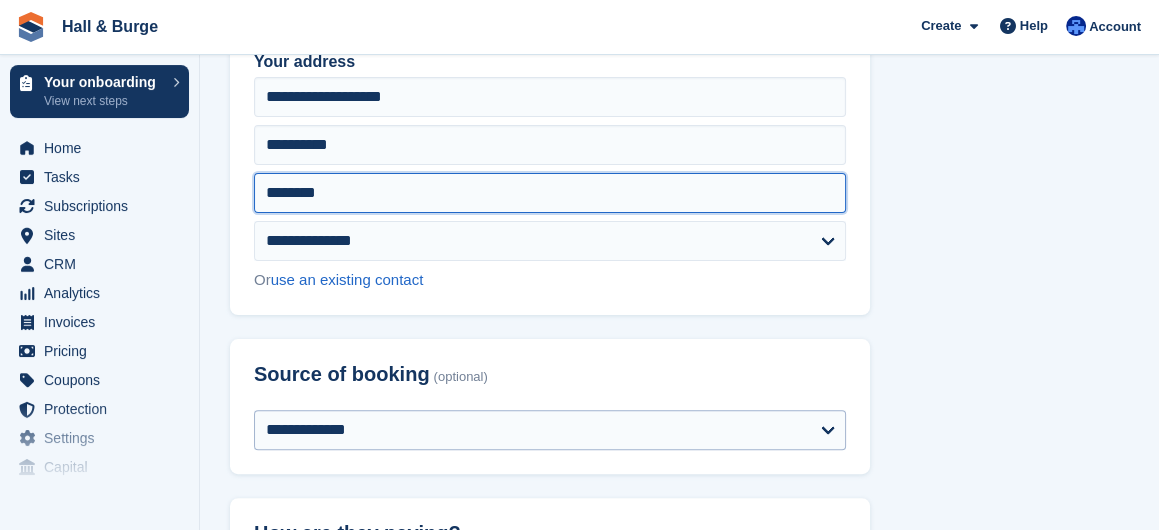 type on "********" 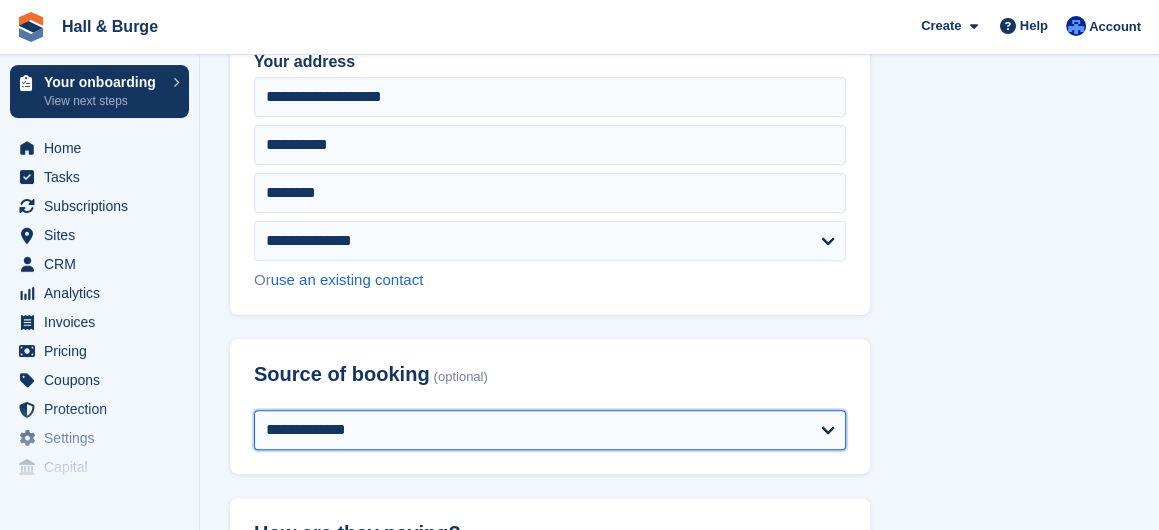 click on "**********" at bounding box center (550, 430) 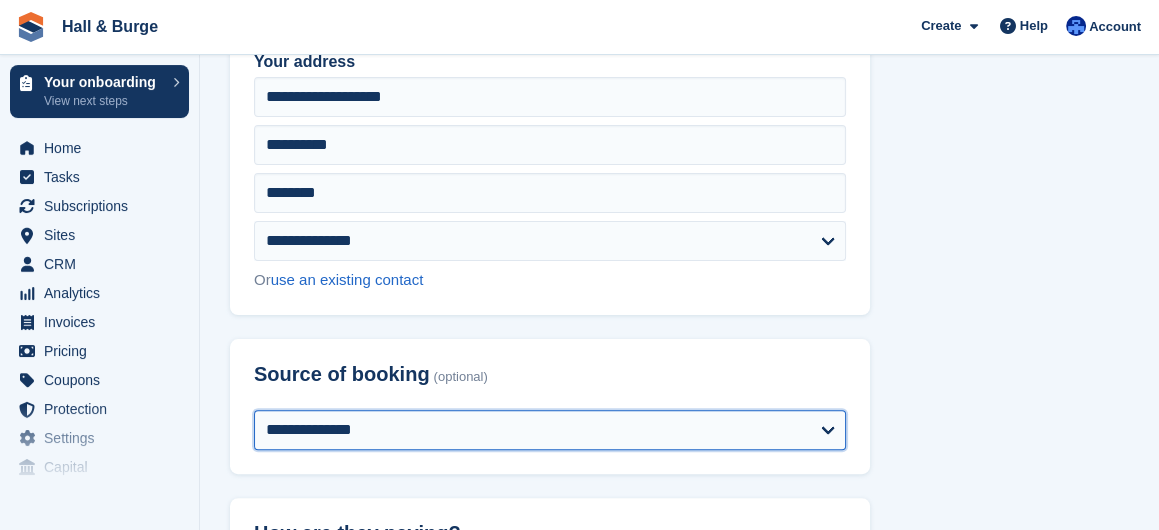 click on "**********" at bounding box center [550, 430] 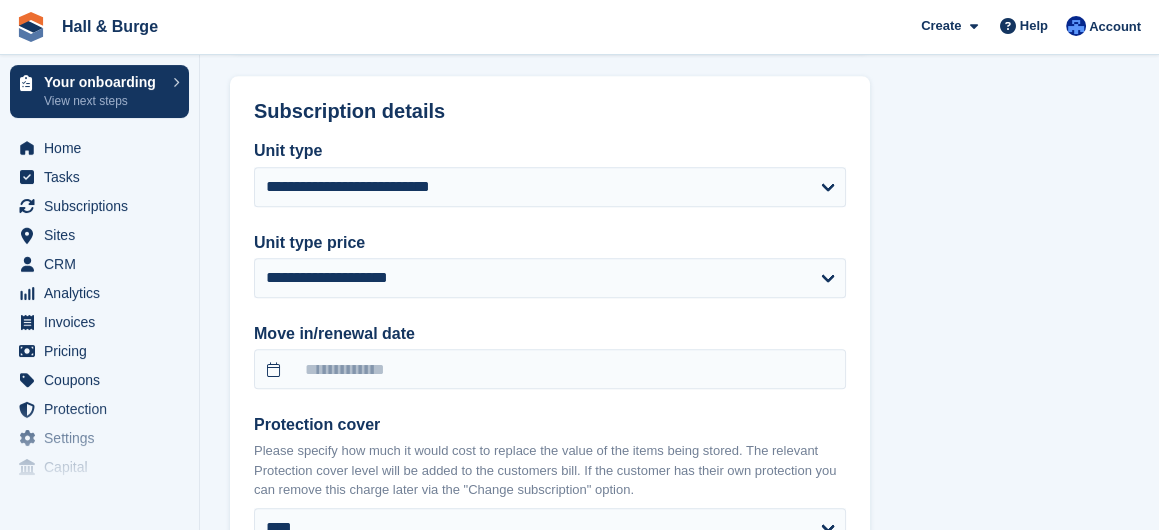 scroll, scrollTop: 1440, scrollLeft: 0, axis: vertical 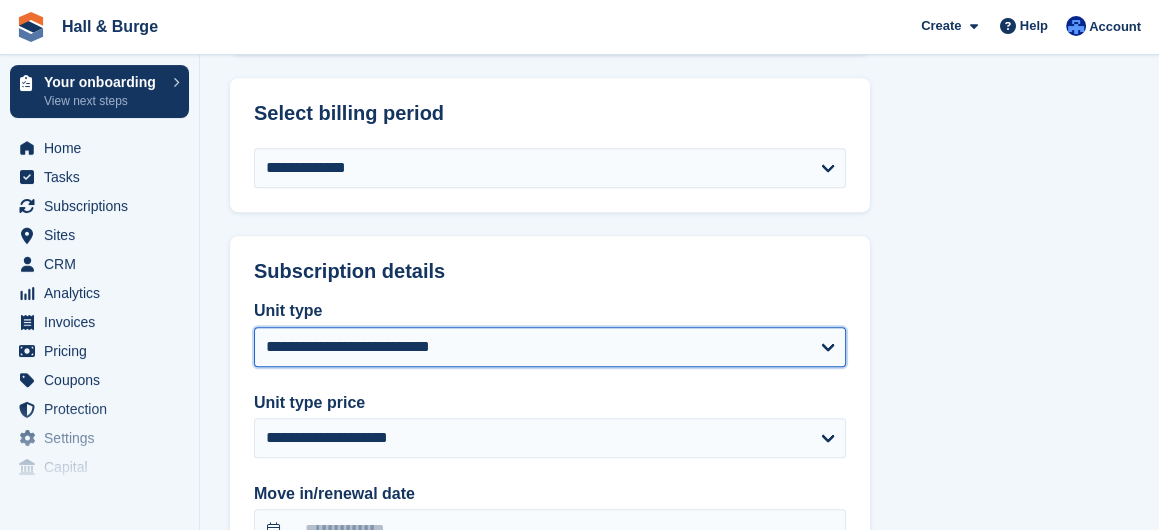 click on "**********" at bounding box center [550, 347] 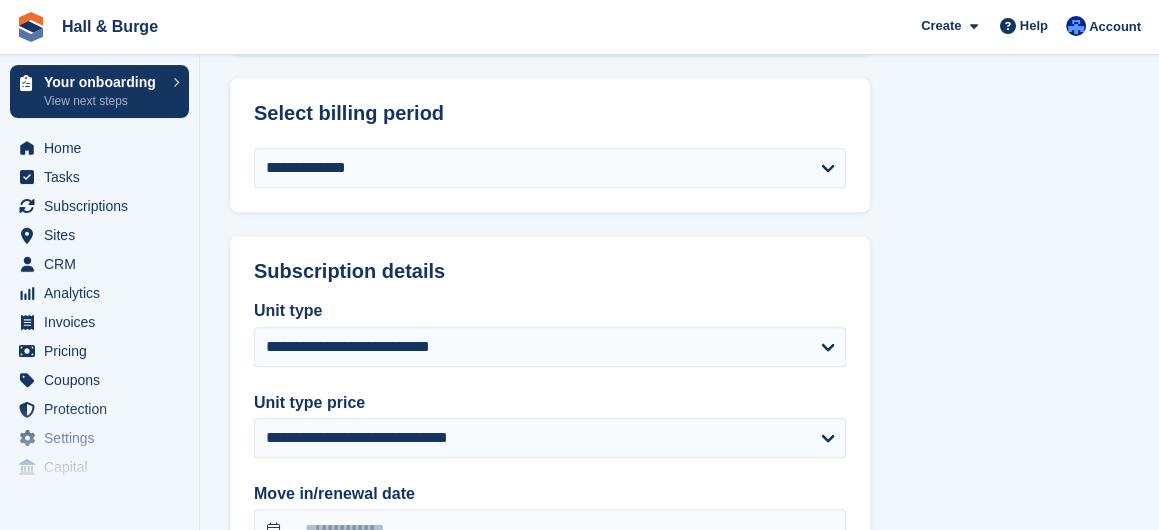 click on "**********" at bounding box center [550, 650] 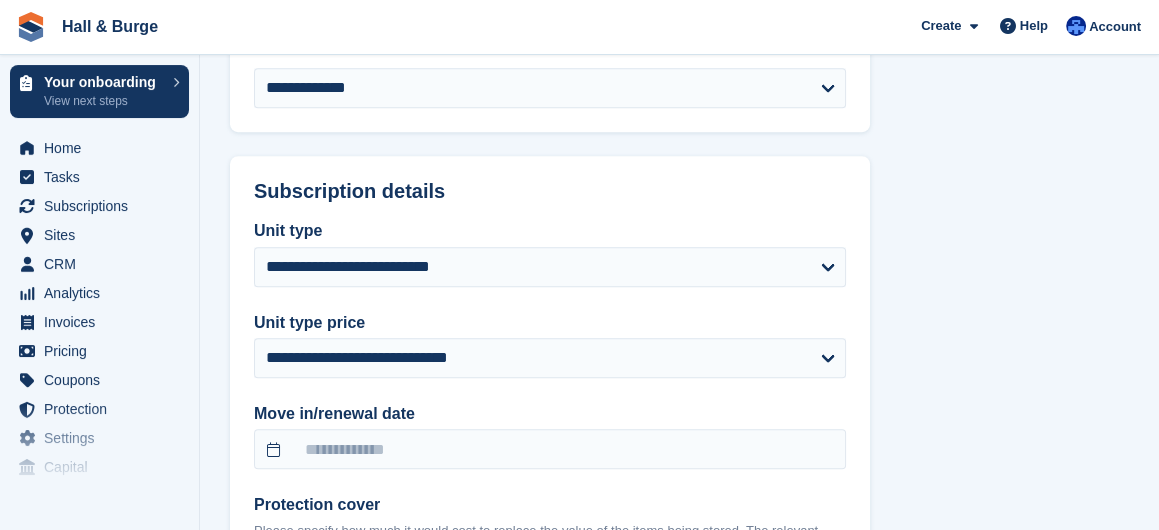 scroll, scrollTop: 1600, scrollLeft: 0, axis: vertical 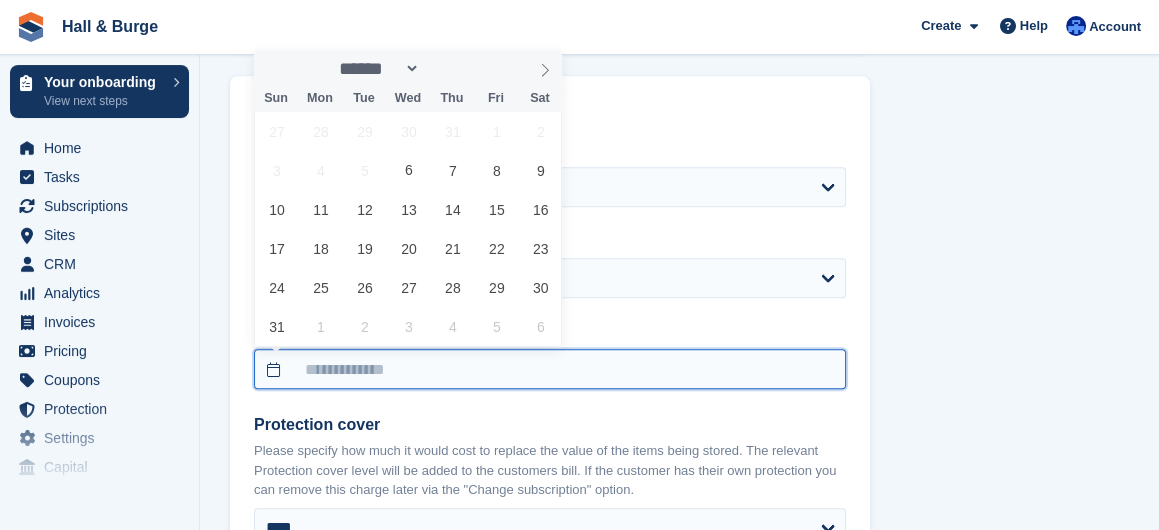 click at bounding box center [550, 369] 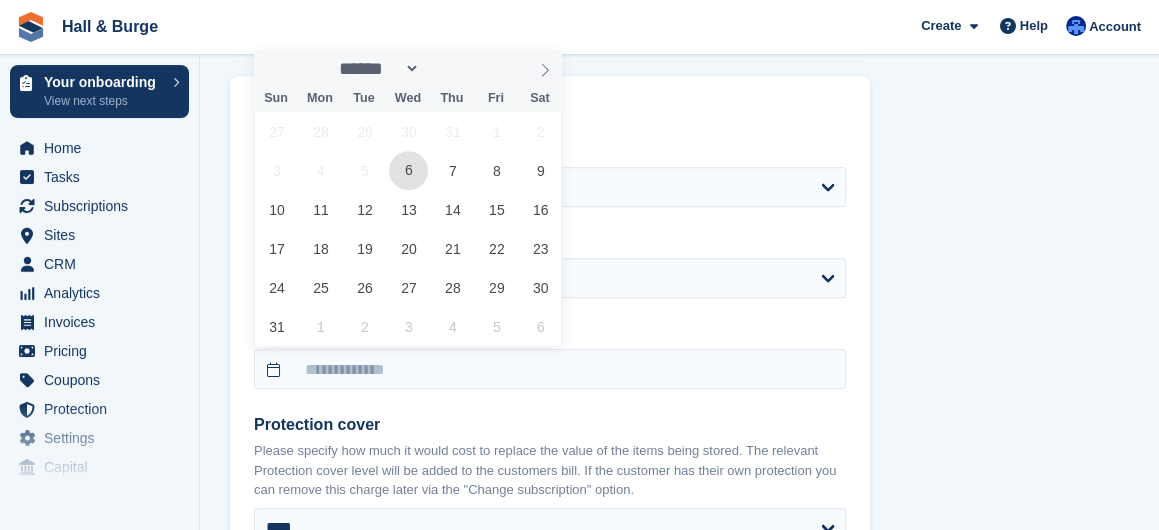 click on "6" at bounding box center (408, 170) 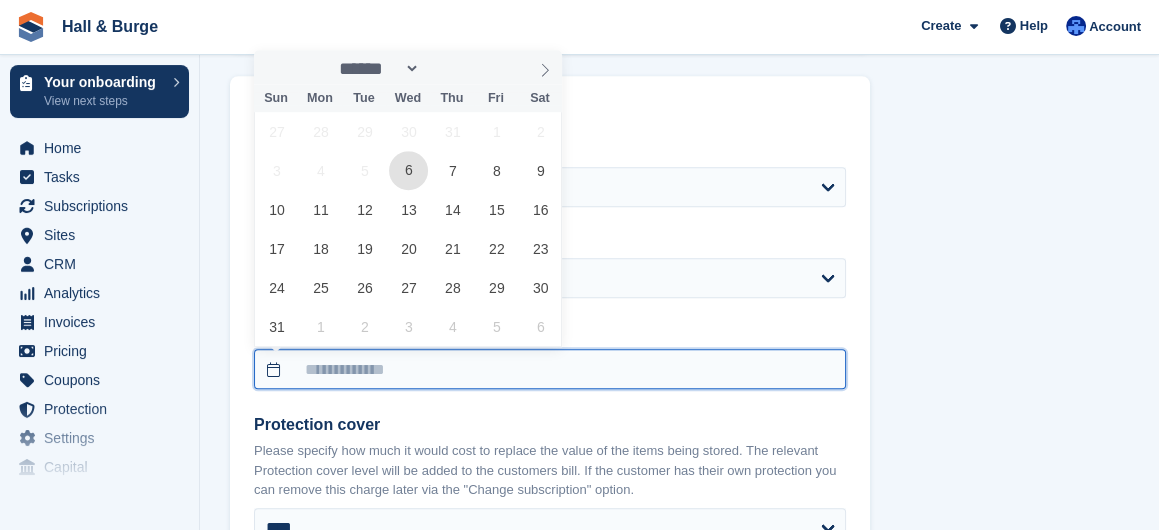 type on "**********" 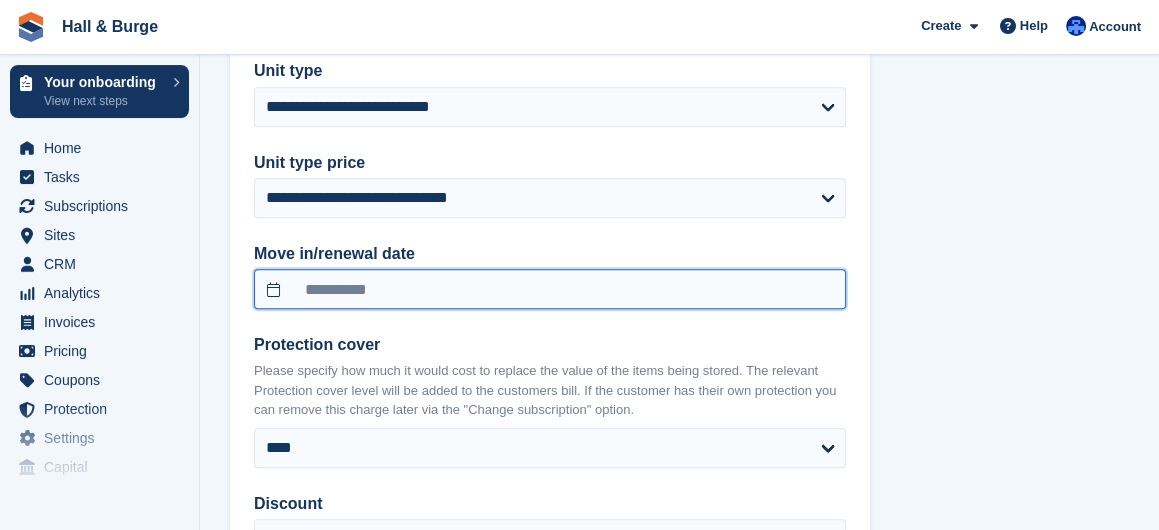 scroll, scrollTop: 1760, scrollLeft: 0, axis: vertical 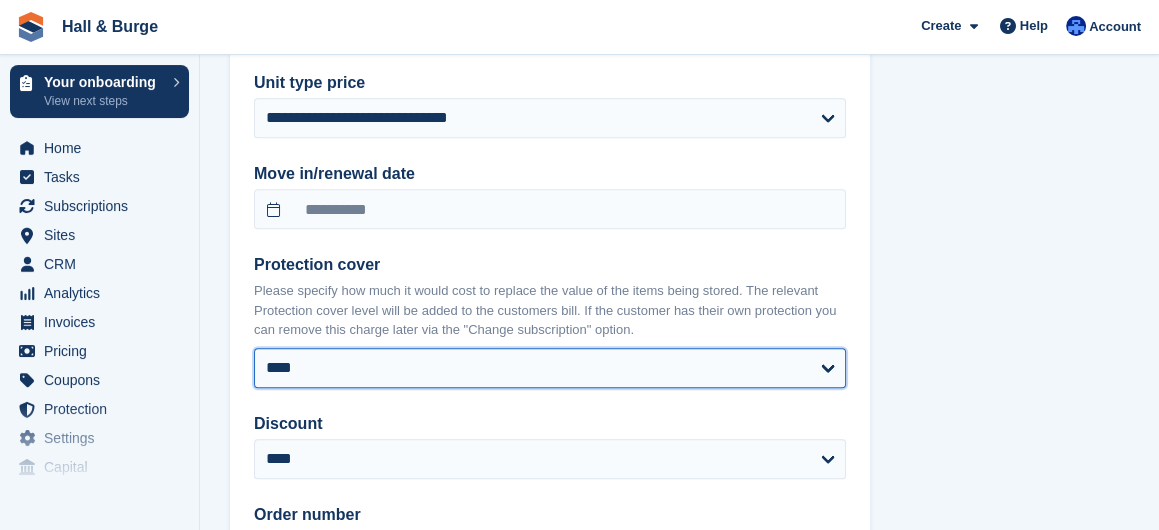 click on "****
******
******
******
******
******
******
******
******
*******
*******
*******
*******
*******
*******
*******" at bounding box center (550, 368) 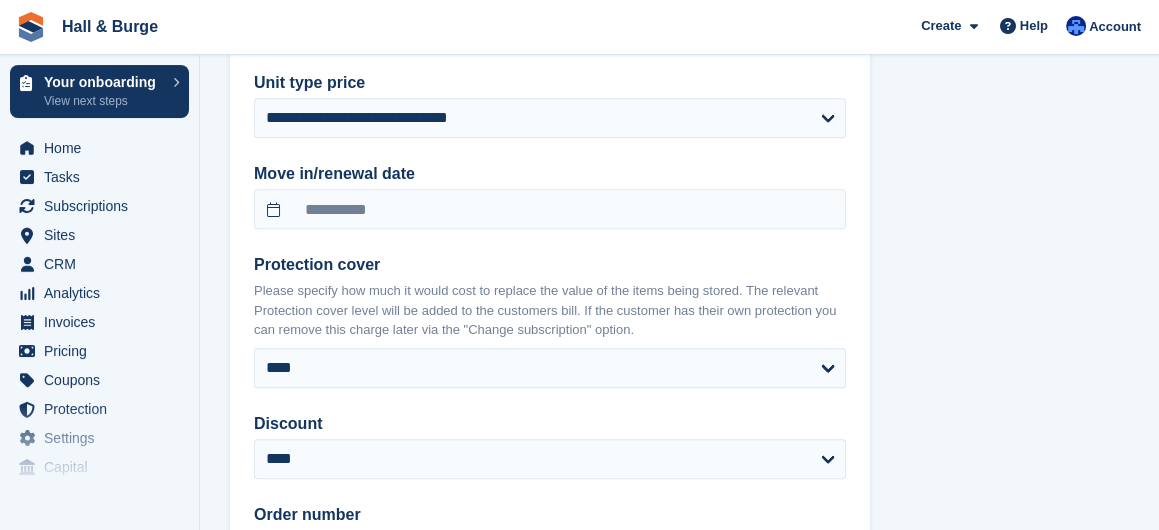 click on "**********" at bounding box center (679, 35) 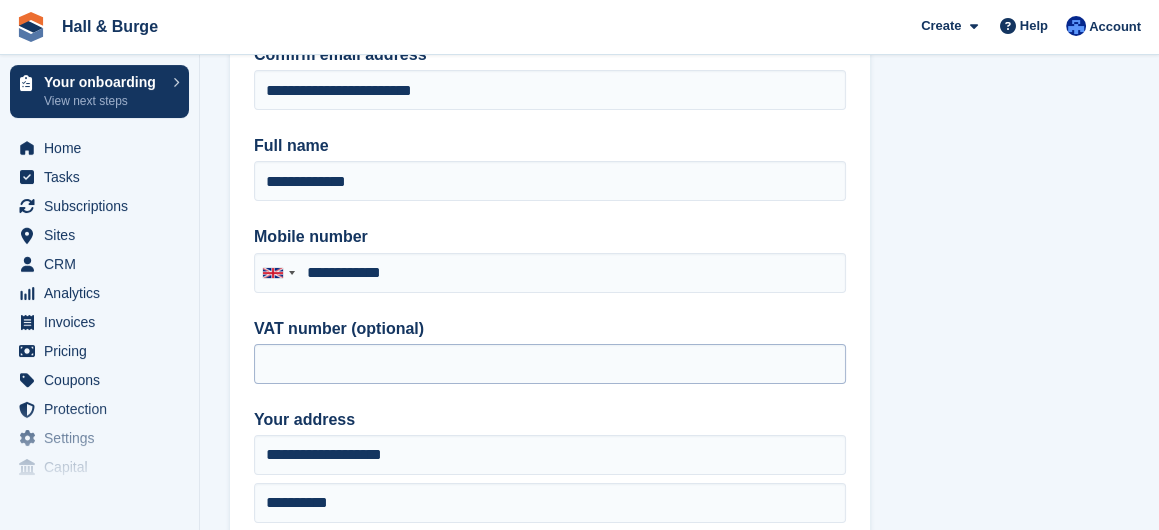 scroll, scrollTop: 0, scrollLeft: 0, axis: both 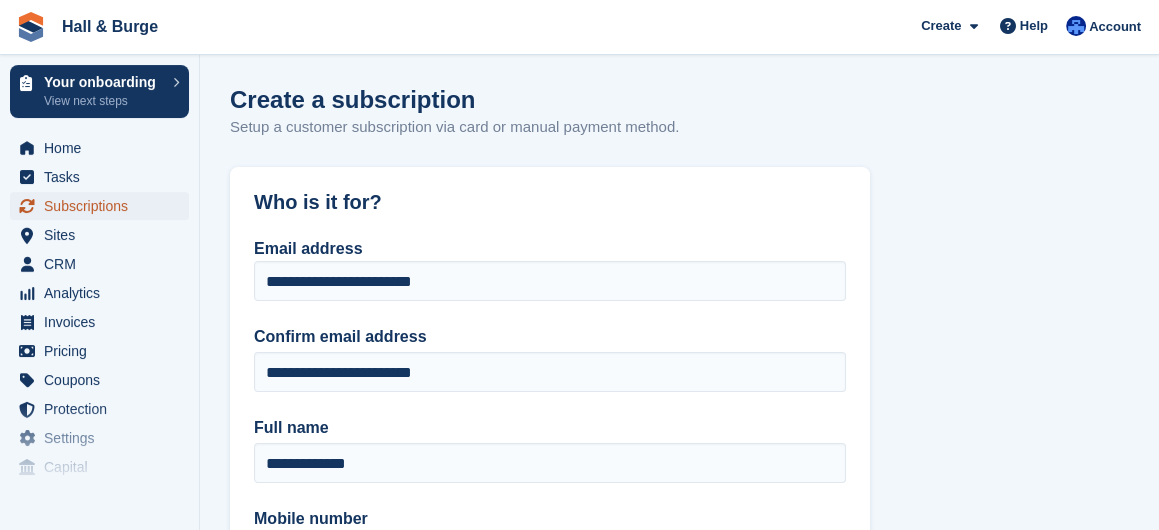 click on "Subscriptions" at bounding box center (104, 206) 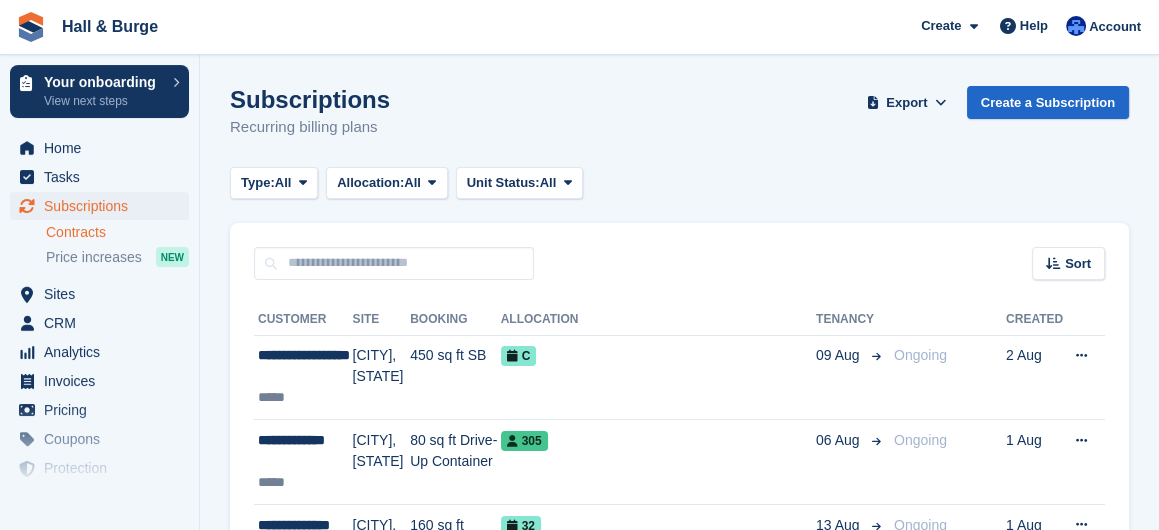 click on "Contracts" at bounding box center (117, 232) 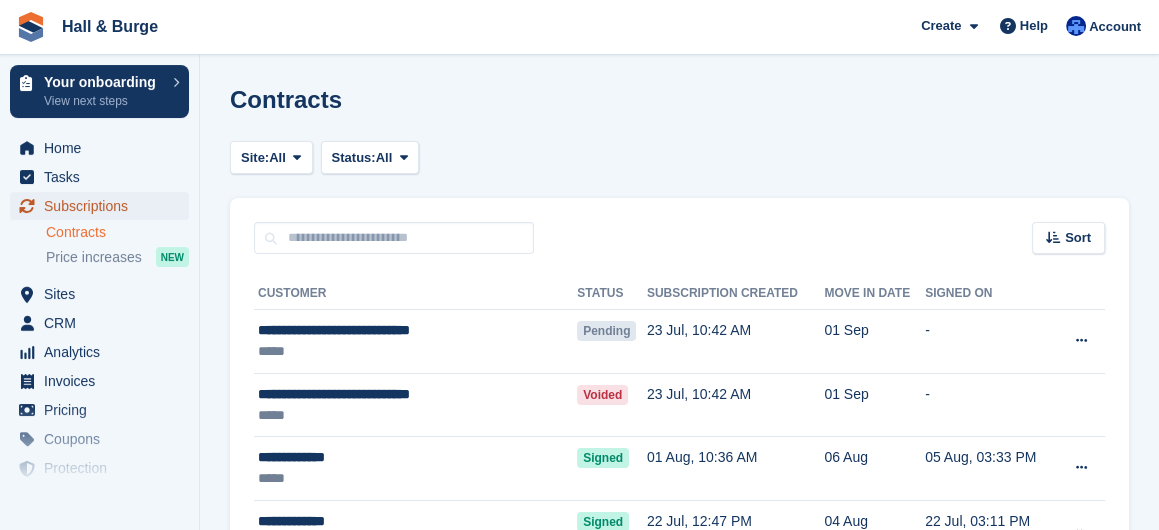 click on "Subscriptions" at bounding box center [104, 206] 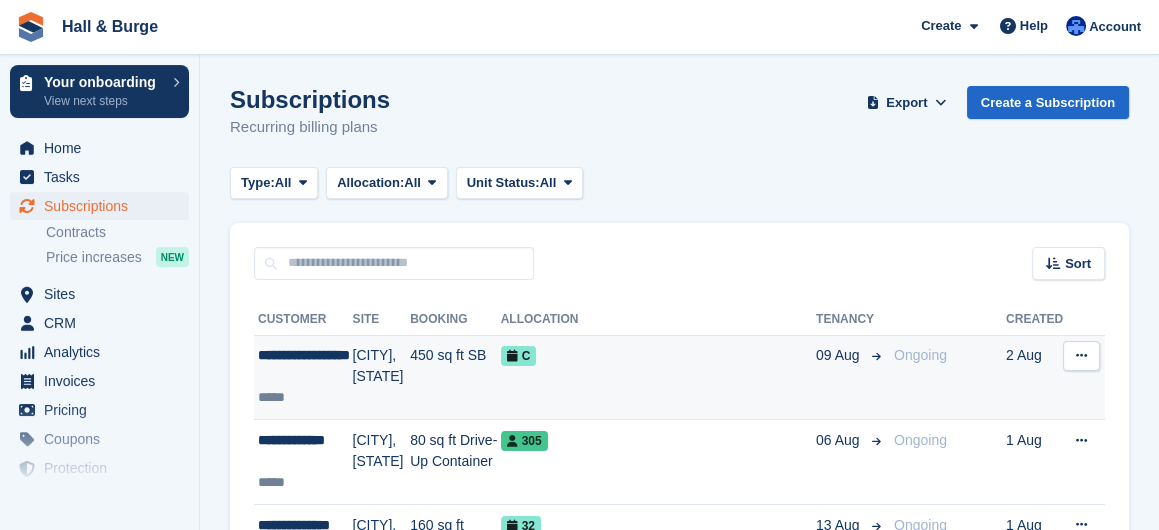 scroll, scrollTop: 80, scrollLeft: 0, axis: vertical 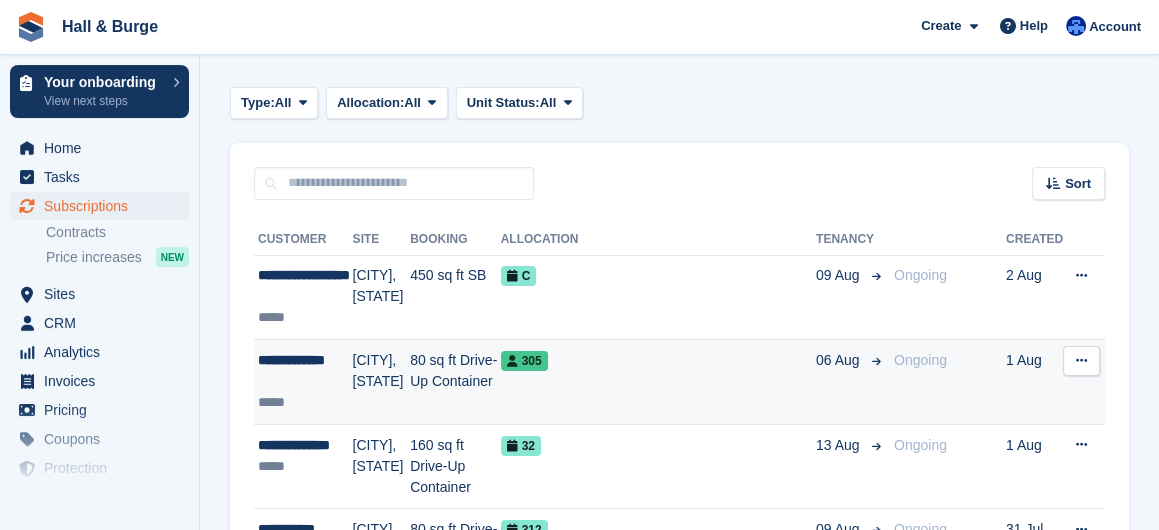 click on "**********" at bounding box center (303, 382) 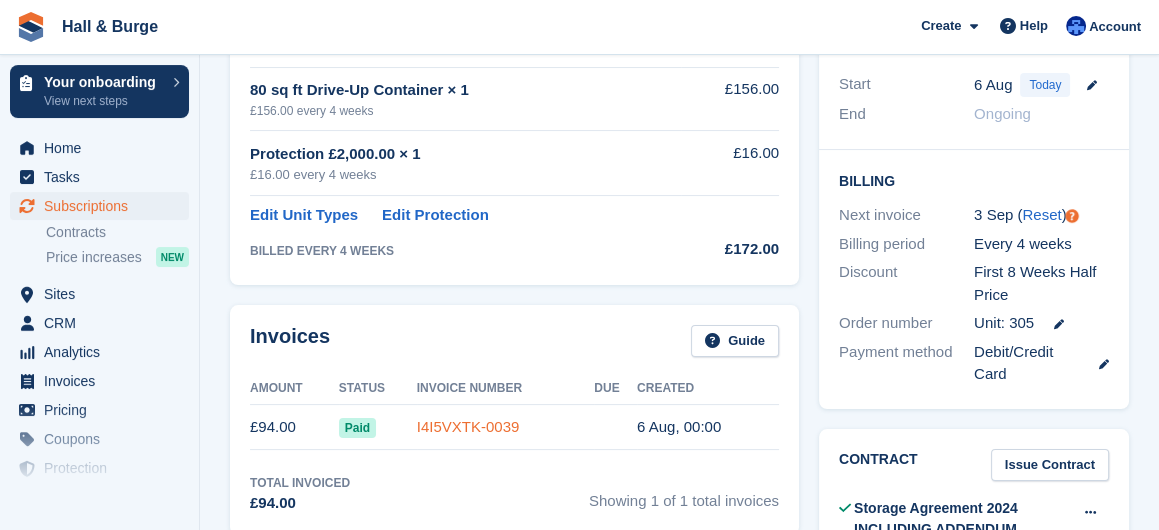 scroll, scrollTop: 480, scrollLeft: 0, axis: vertical 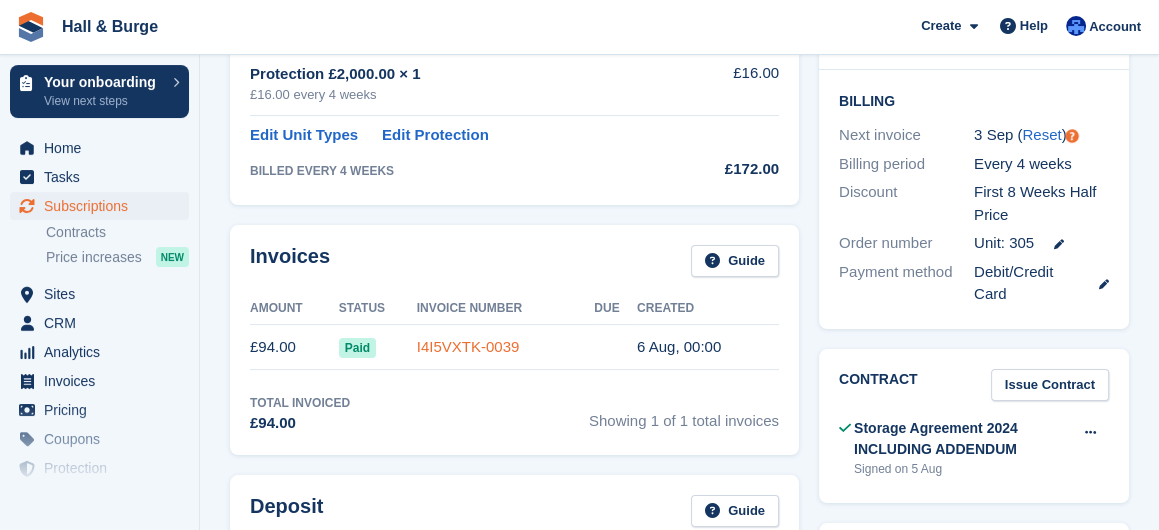 click on "I4I5VXTK-0039" at bounding box center [468, 346] 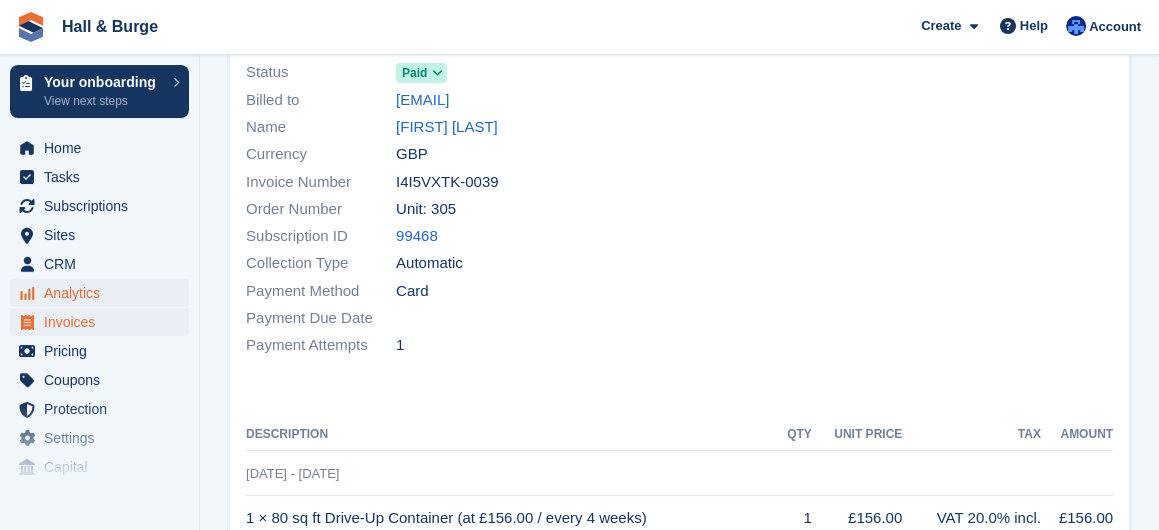scroll, scrollTop: 0, scrollLeft: 0, axis: both 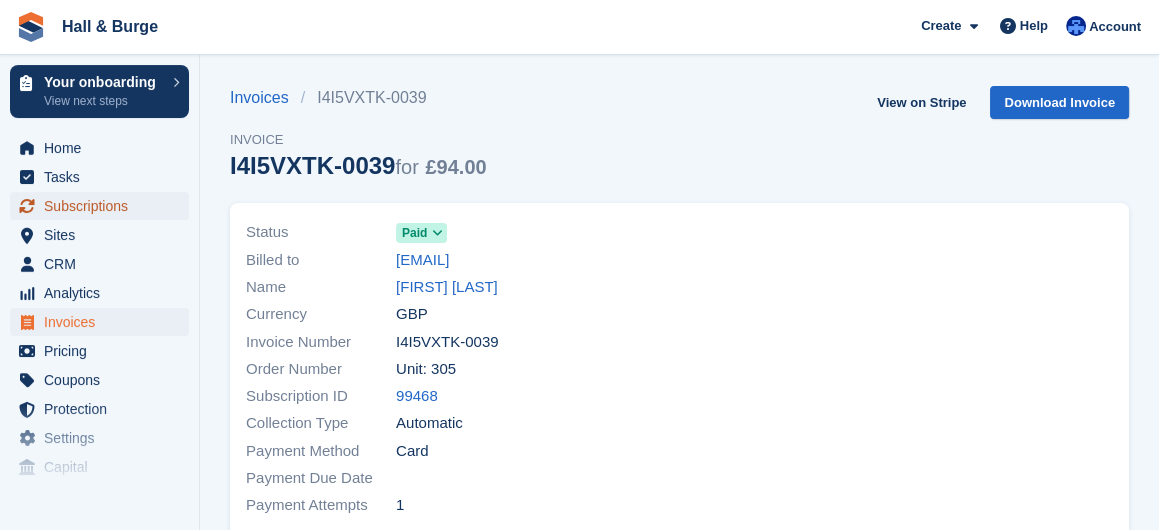 click on "Subscriptions" at bounding box center (104, 206) 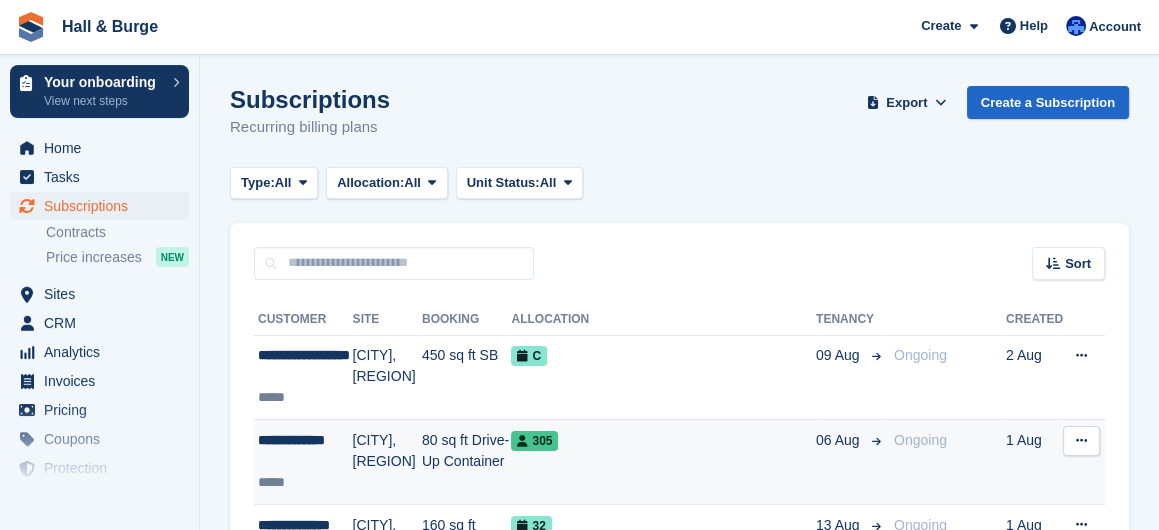 scroll, scrollTop: 160, scrollLeft: 0, axis: vertical 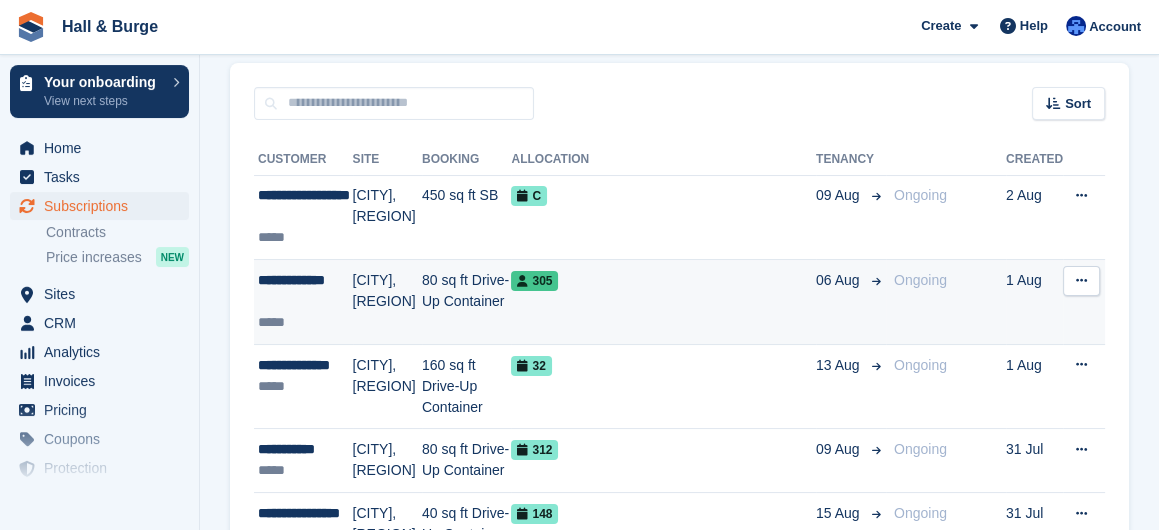click on "[CITY], [REGION]" at bounding box center [387, 302] 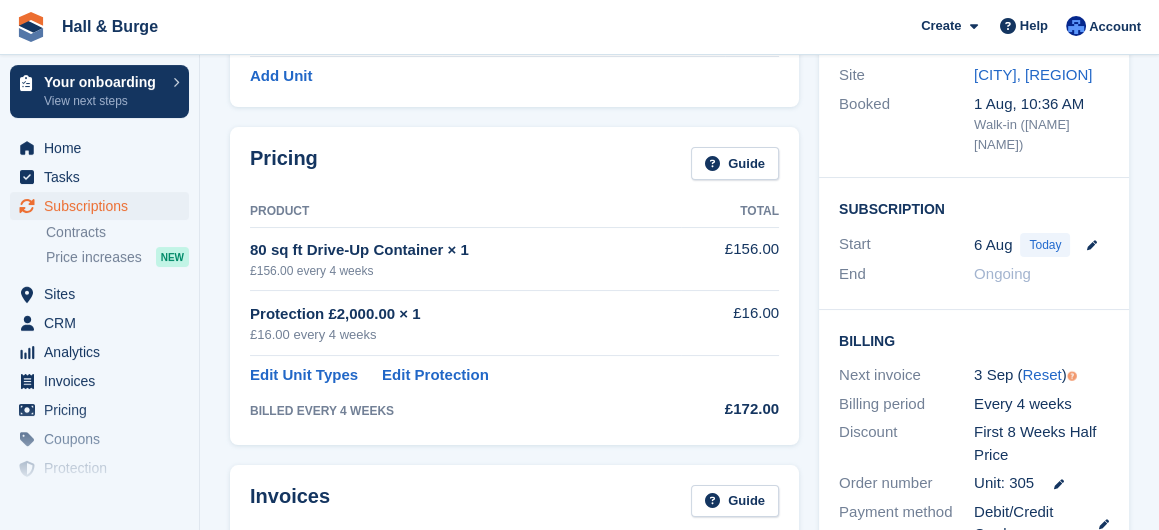 scroll, scrollTop: 0, scrollLeft: 0, axis: both 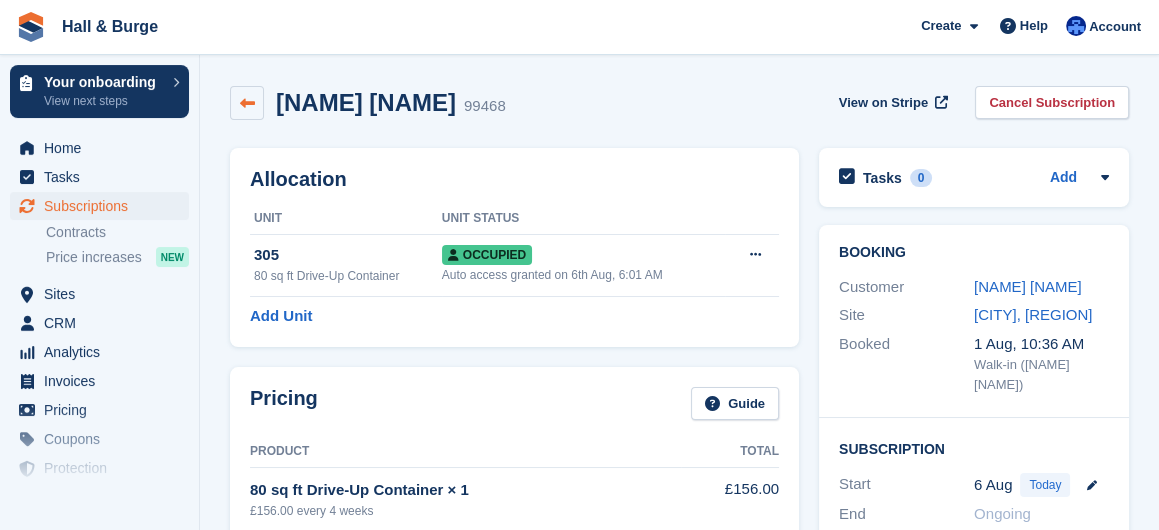 click at bounding box center [247, 103] 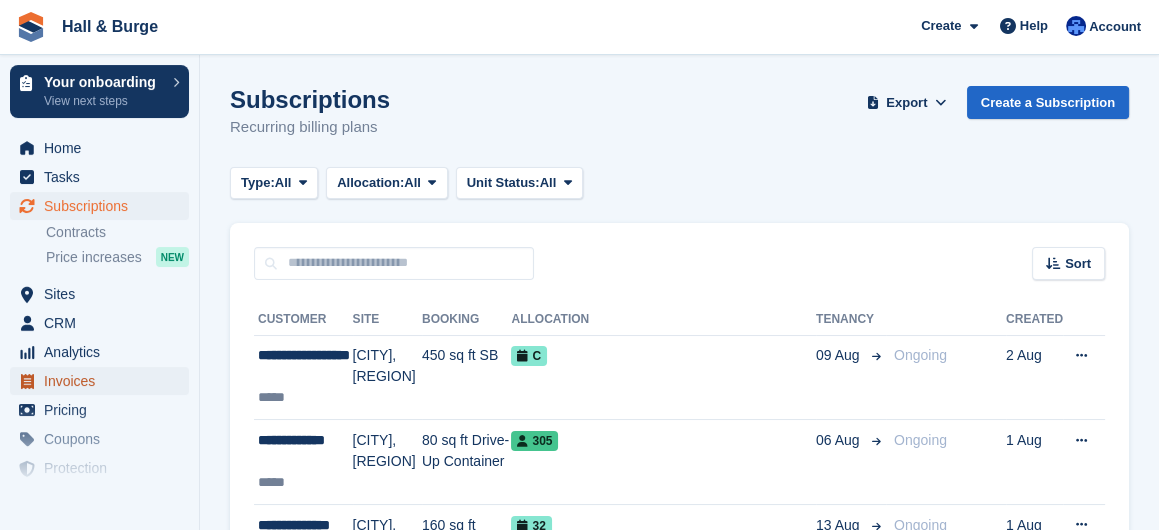 click on "Invoices" at bounding box center [104, 381] 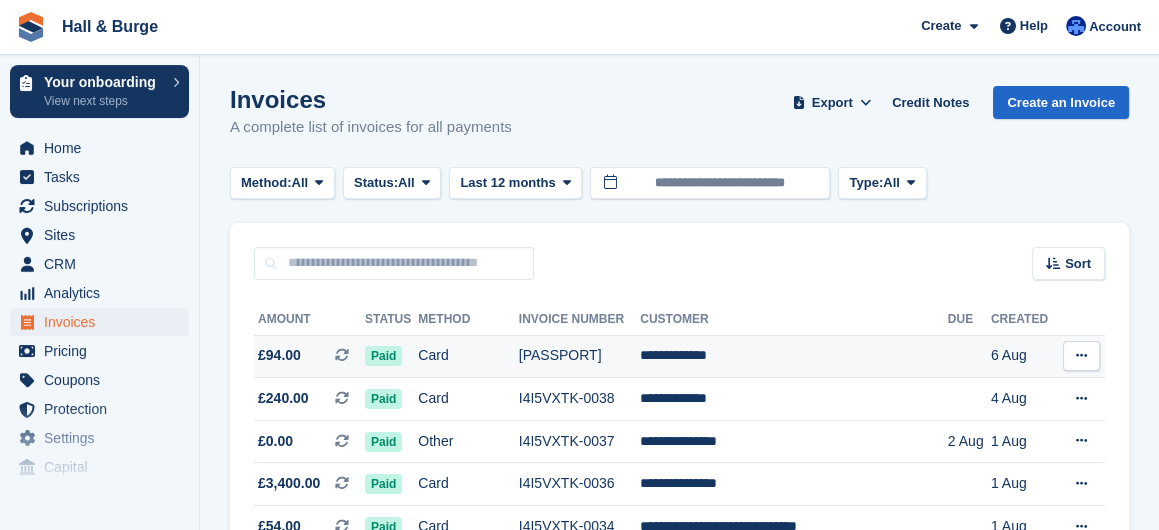 click on "**********" at bounding box center (794, 356) 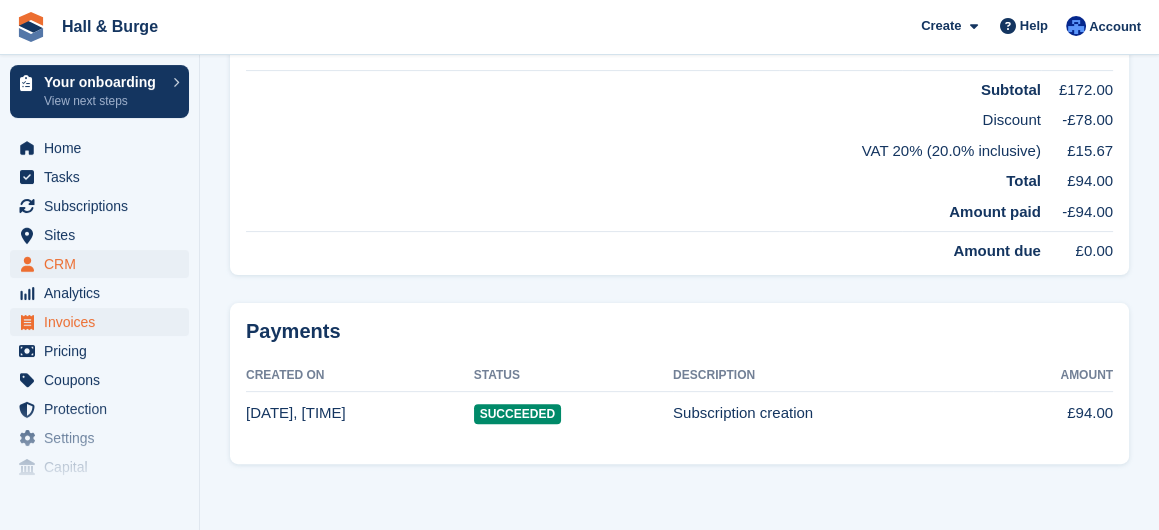 scroll, scrollTop: 195, scrollLeft: 0, axis: vertical 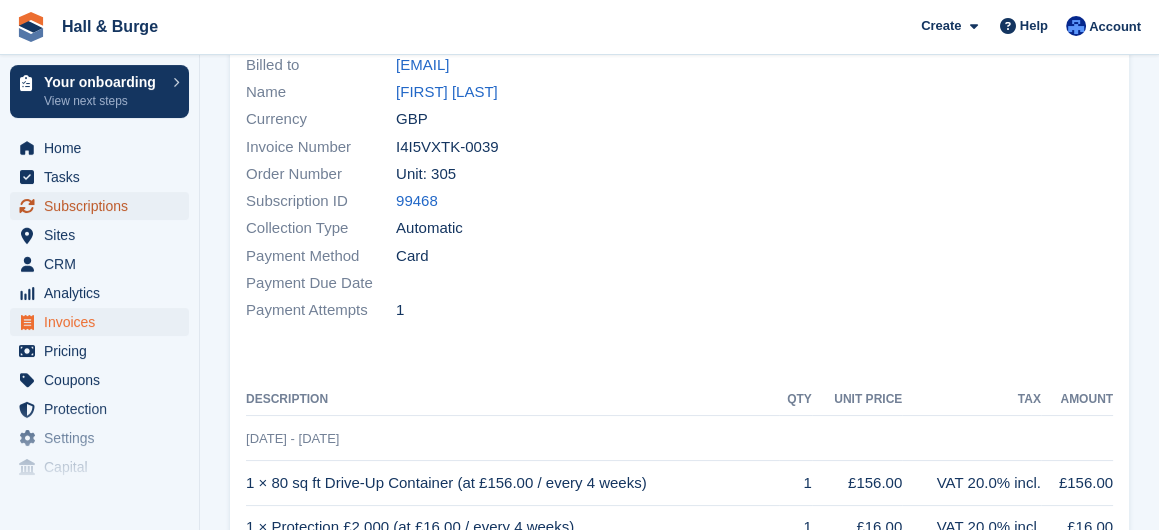 click on "Subscriptions" at bounding box center (104, 206) 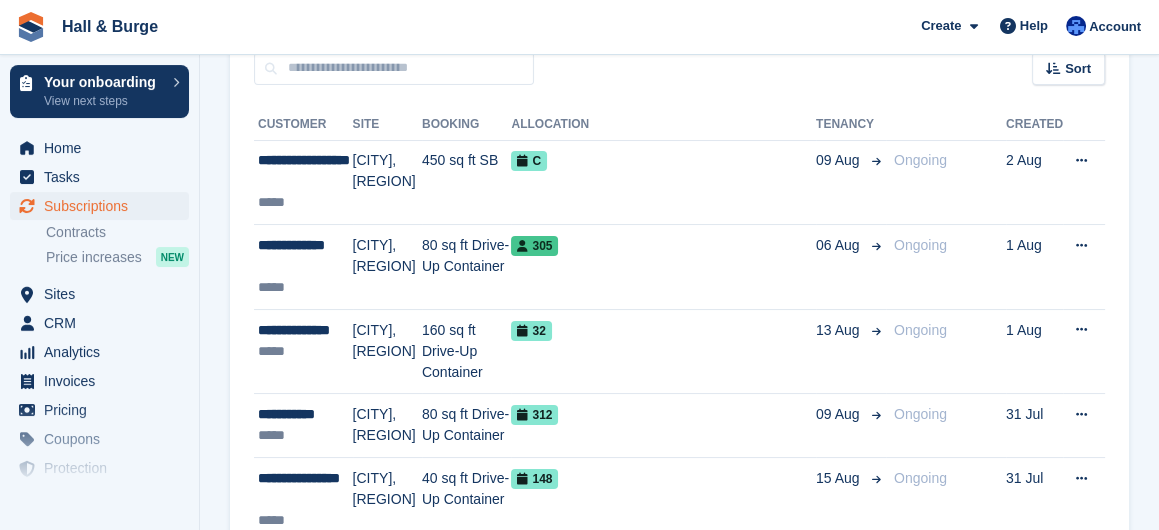 scroll, scrollTop: 0, scrollLeft: 0, axis: both 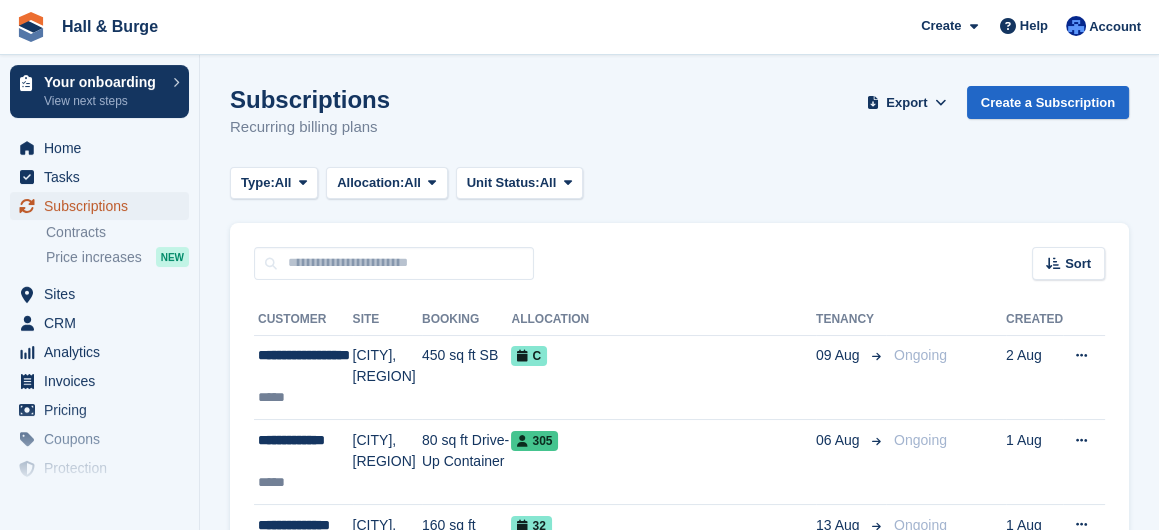 click on "Subscriptions" at bounding box center (104, 206) 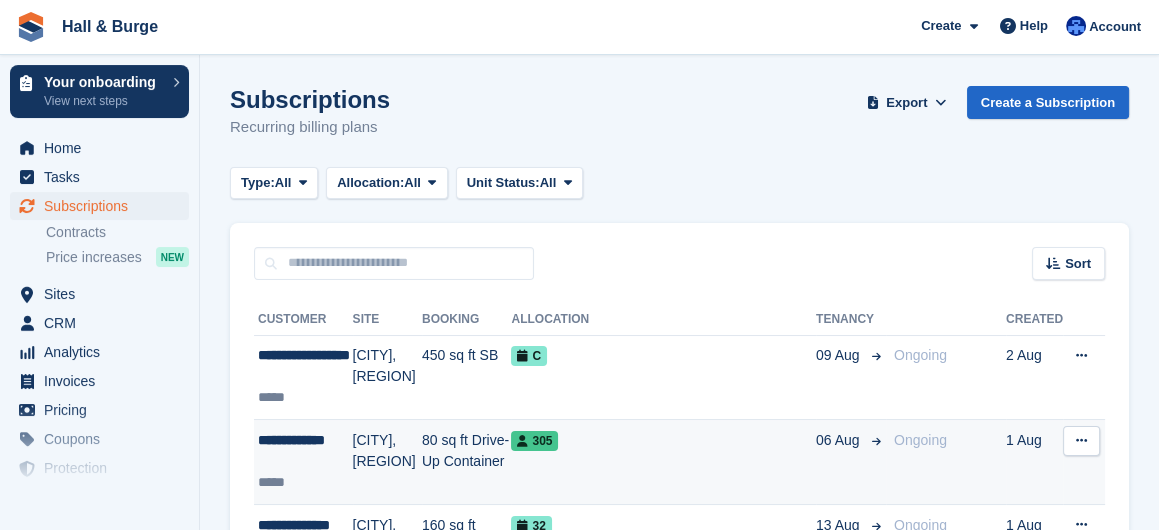 click on "**********" at bounding box center [305, 451] 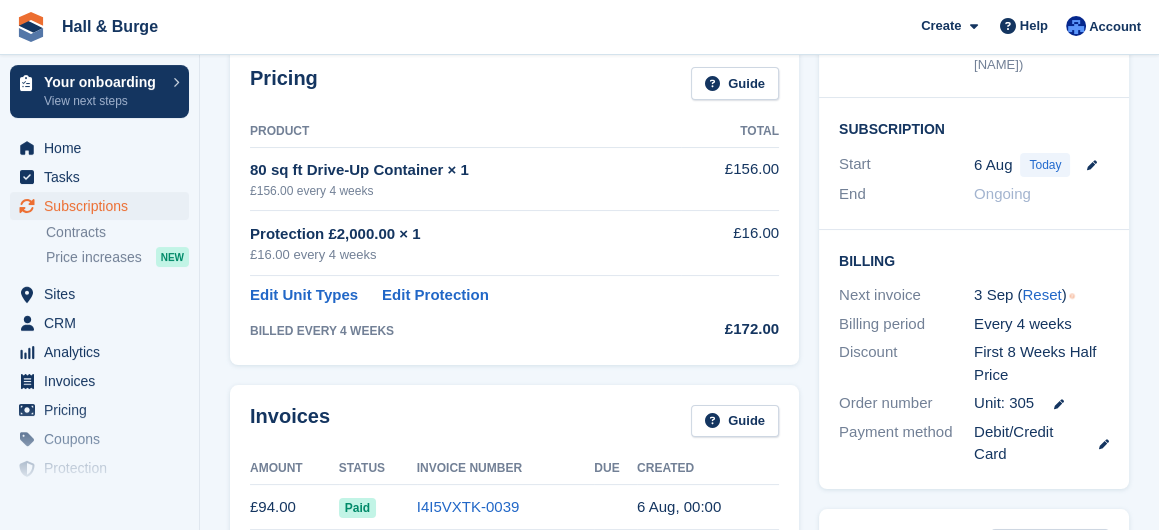 scroll, scrollTop: 400, scrollLeft: 0, axis: vertical 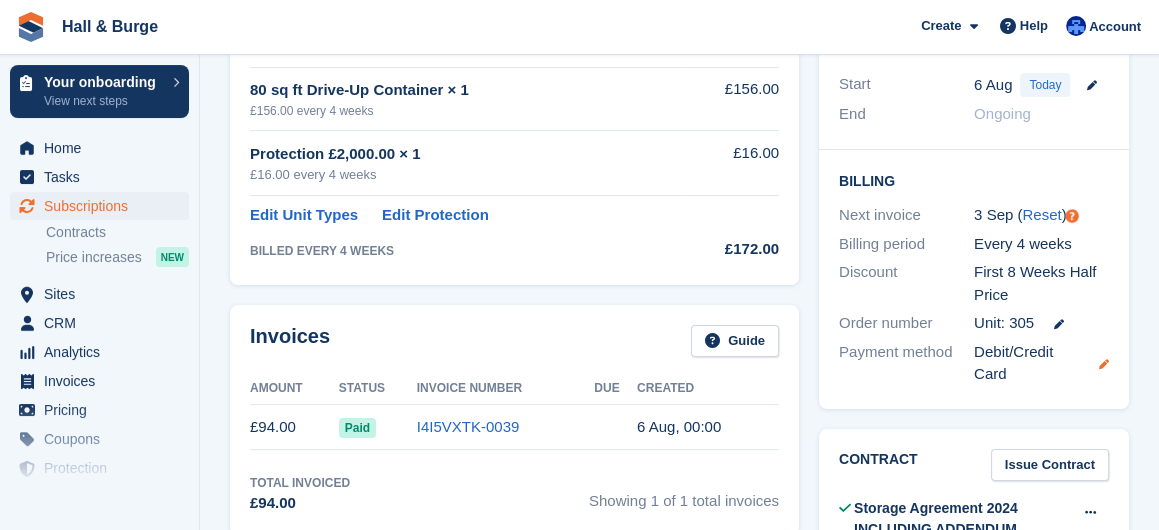 click at bounding box center (1104, 364) 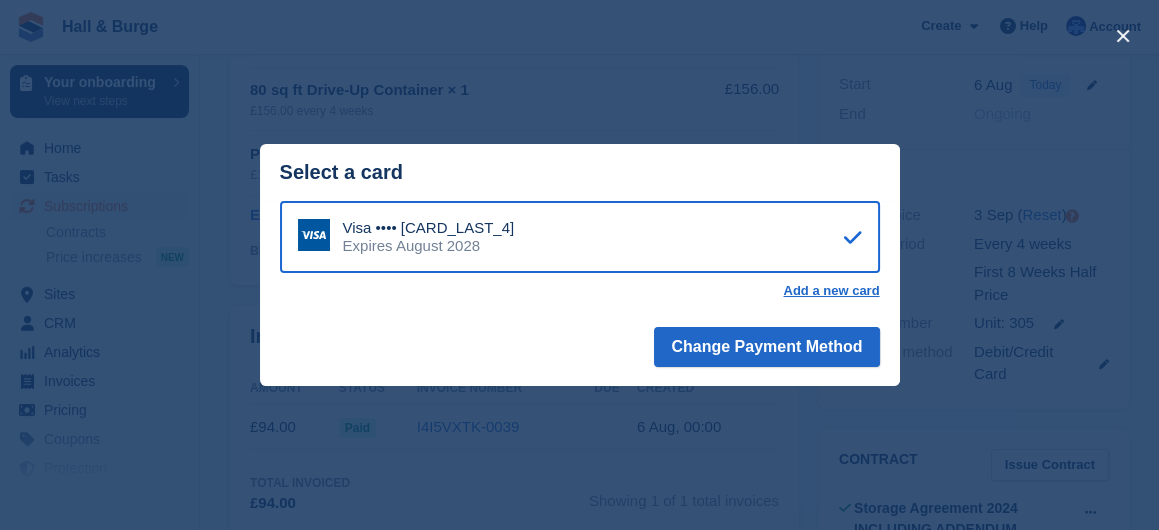 click on "Change Payment Method" at bounding box center (580, 350) 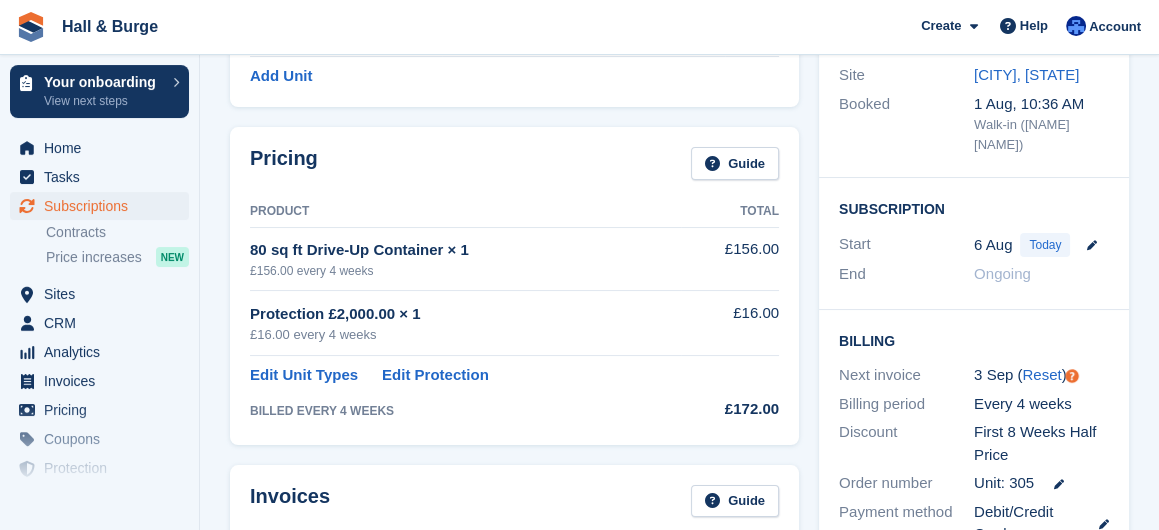 scroll, scrollTop: 0, scrollLeft: 0, axis: both 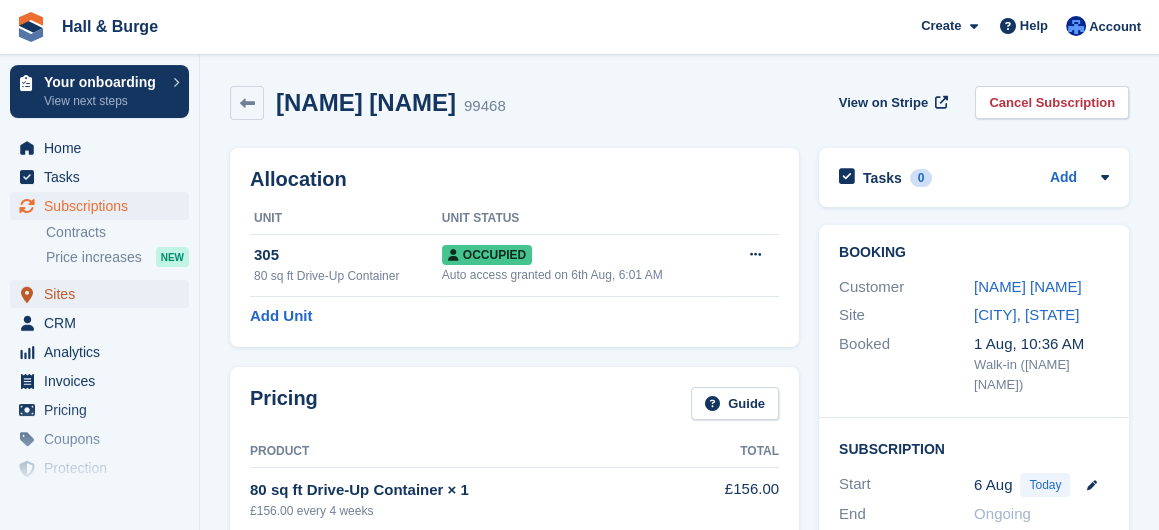 click on "Sites" at bounding box center [104, 294] 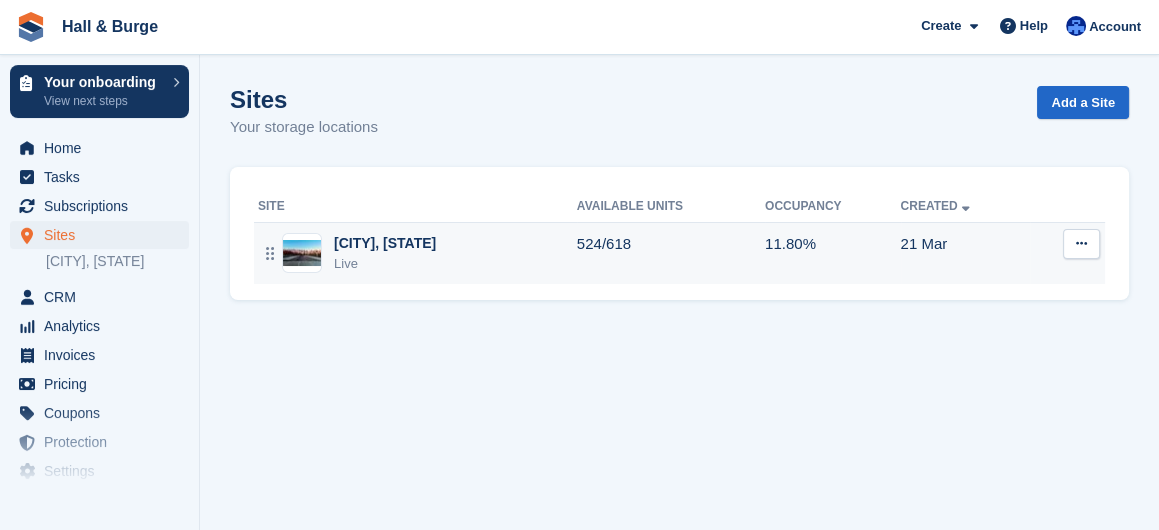 click on "[CITY], [STATE]" at bounding box center [385, 243] 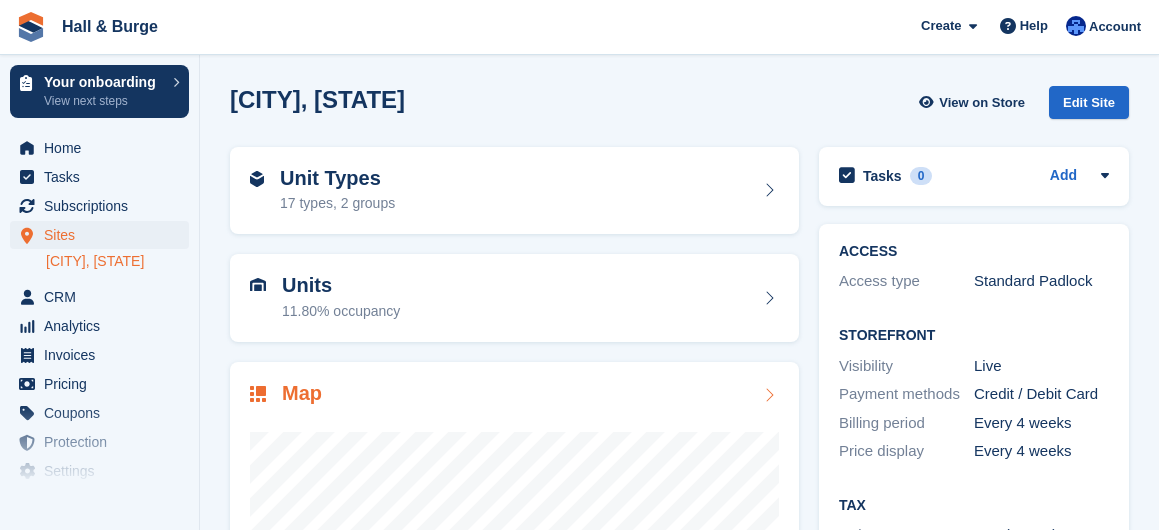 scroll, scrollTop: 0, scrollLeft: 0, axis: both 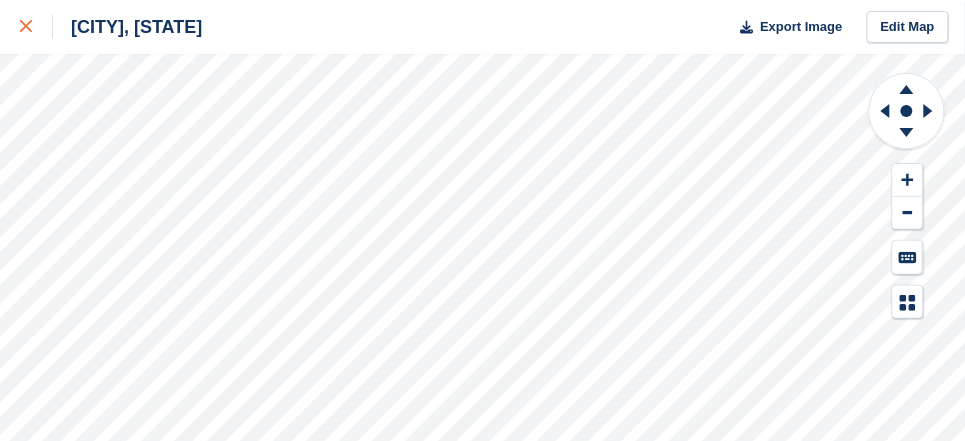 click 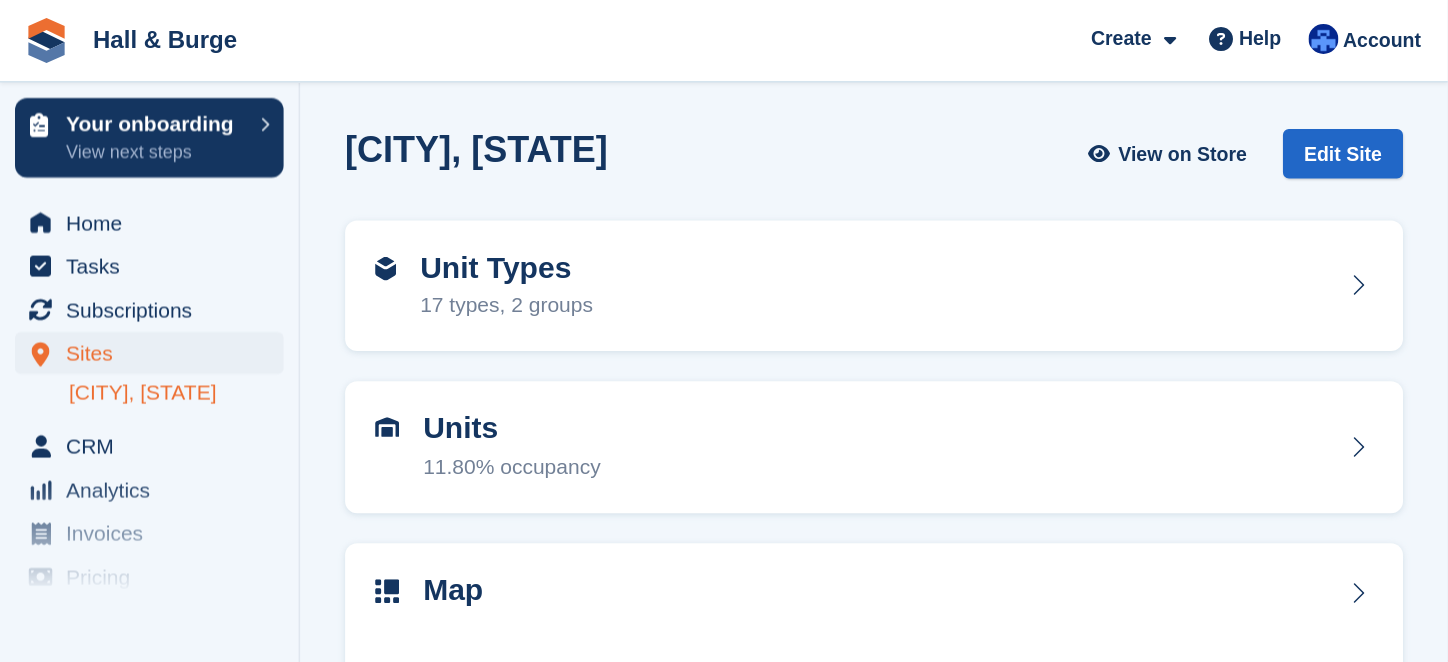 scroll, scrollTop: 0, scrollLeft: 0, axis: both 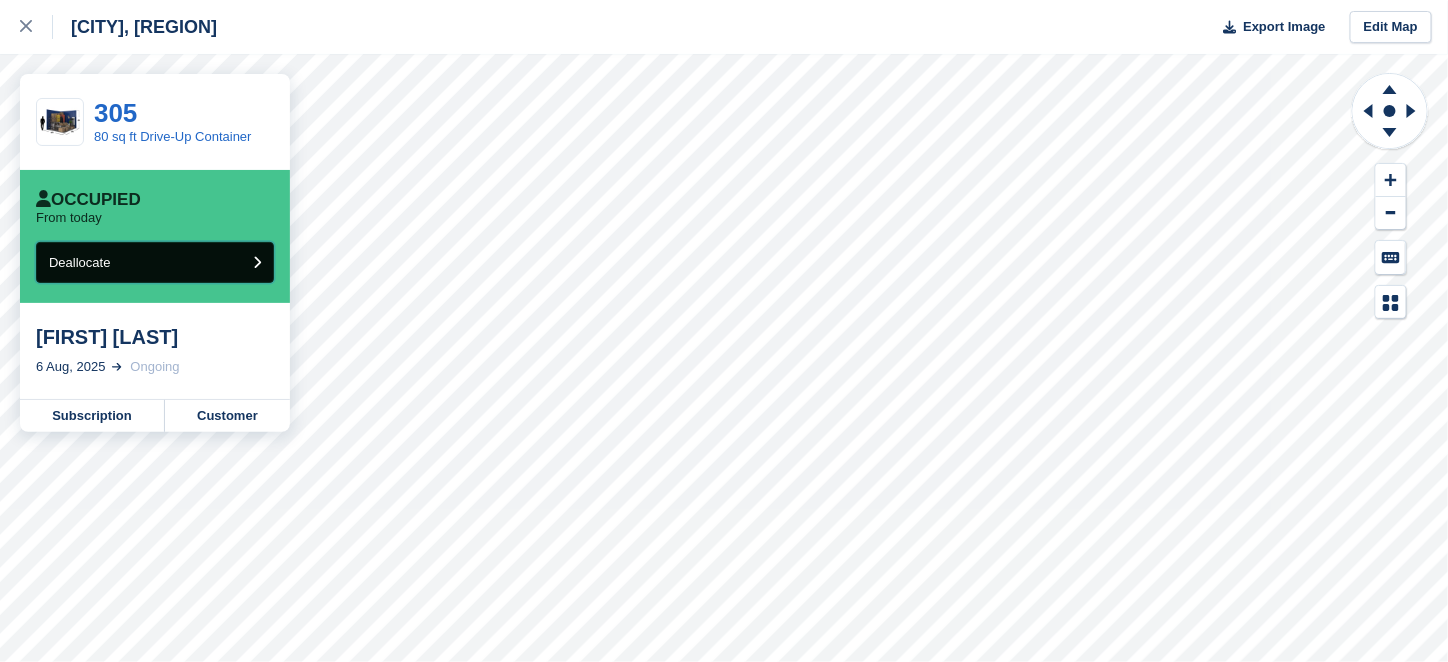 click on "Deallocate" at bounding box center [155, 262] 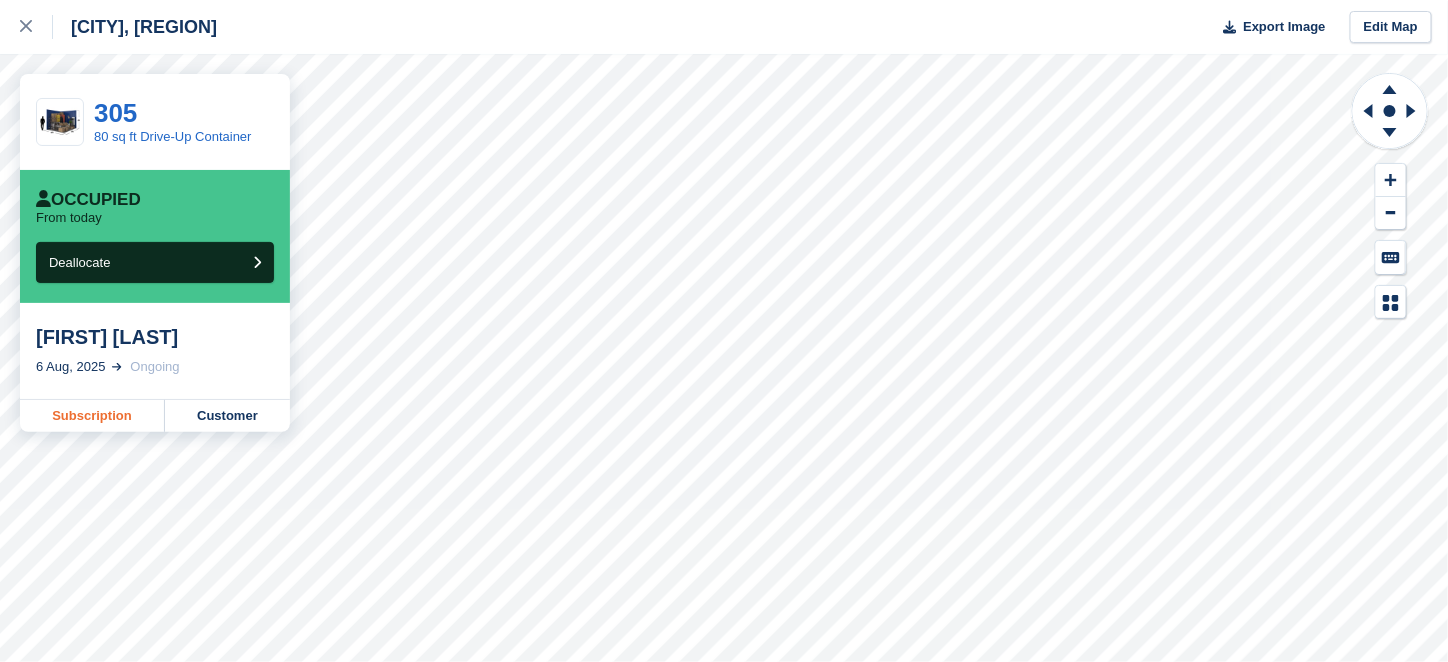 click on "Subscription" at bounding box center [92, 416] 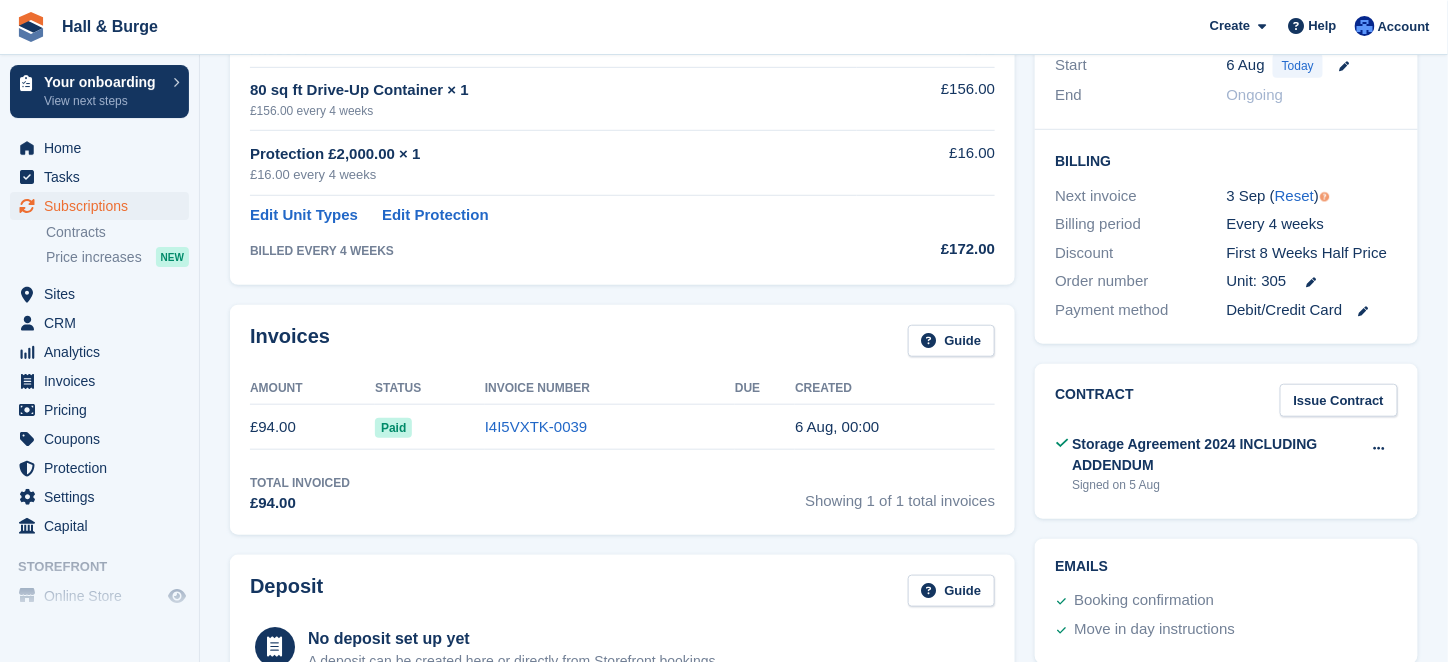 scroll, scrollTop: 0, scrollLeft: 0, axis: both 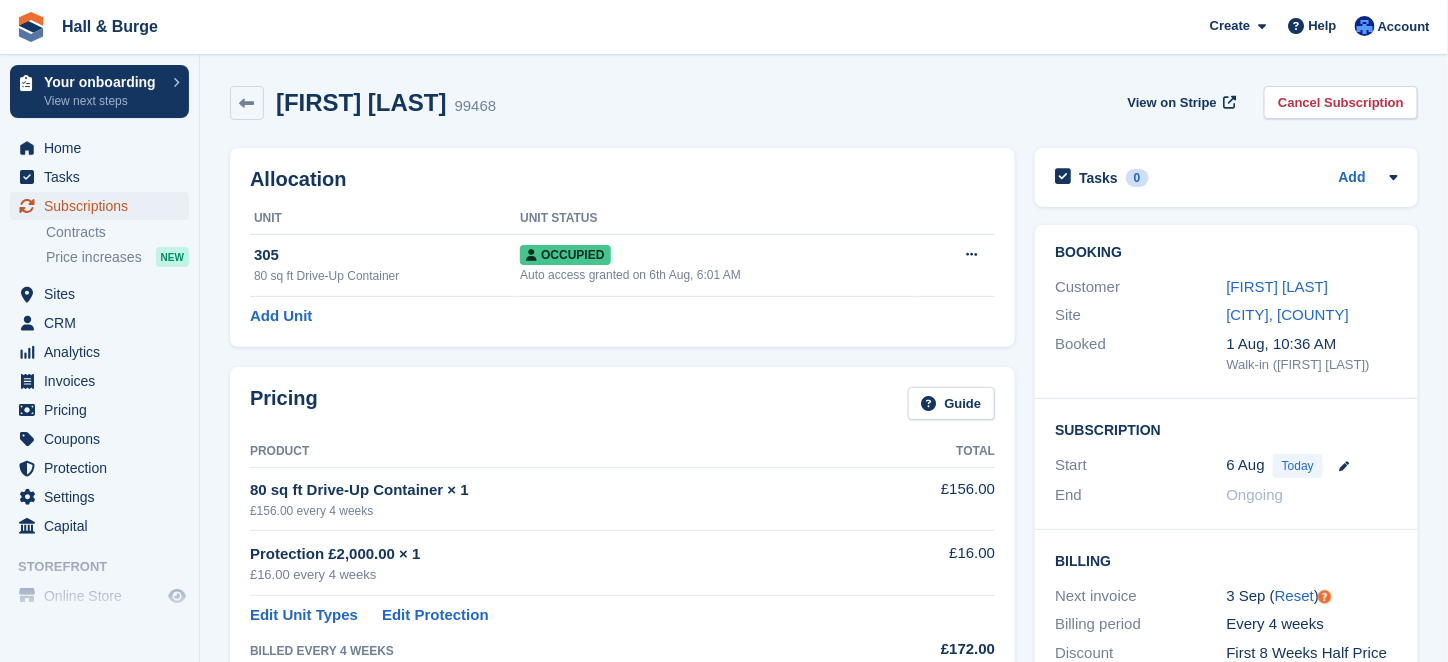 click on "Subscriptions" at bounding box center (104, 206) 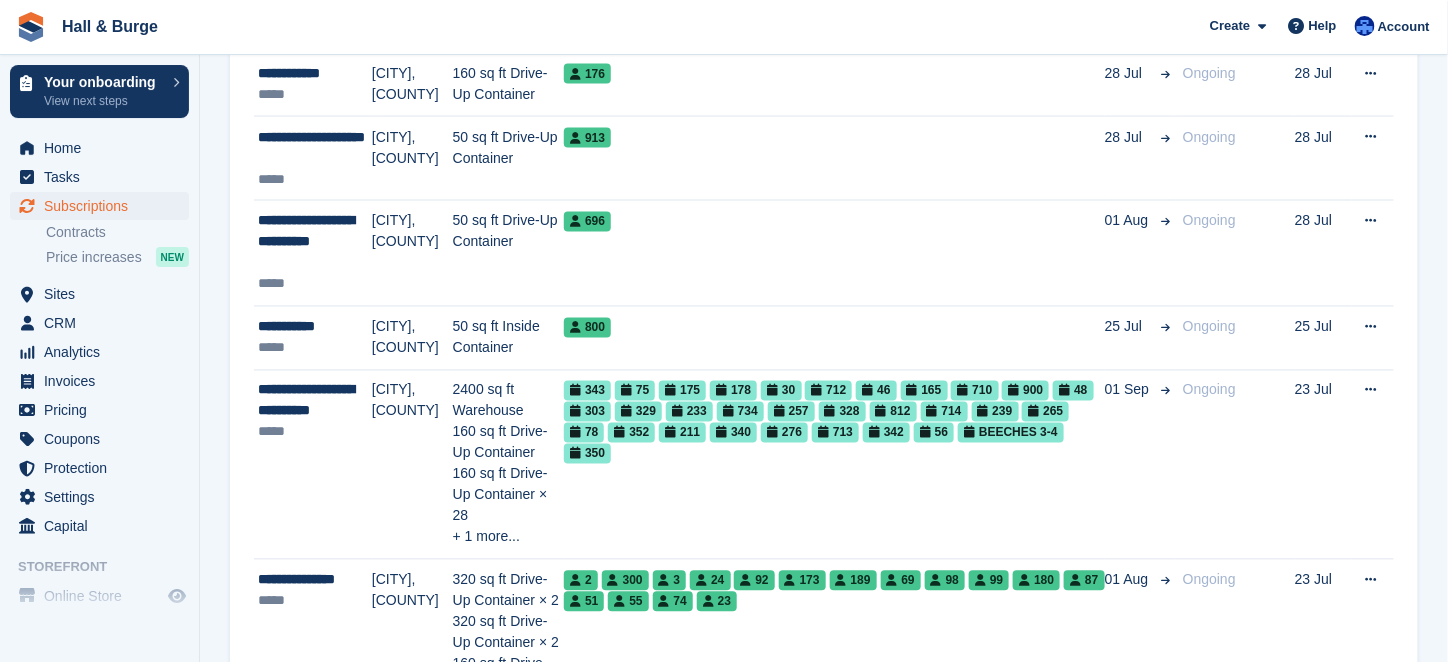scroll, scrollTop: 566, scrollLeft: 0, axis: vertical 